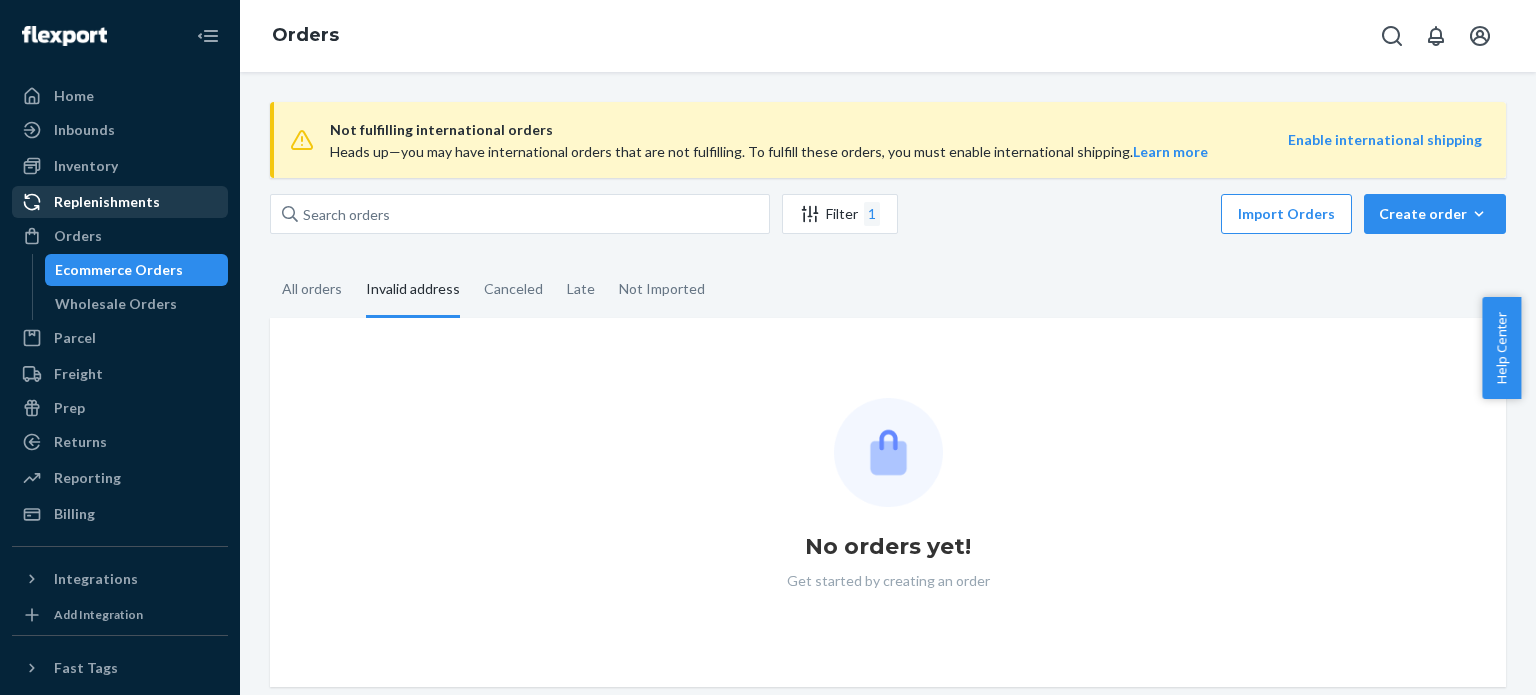 scroll, scrollTop: 0, scrollLeft: 0, axis: both 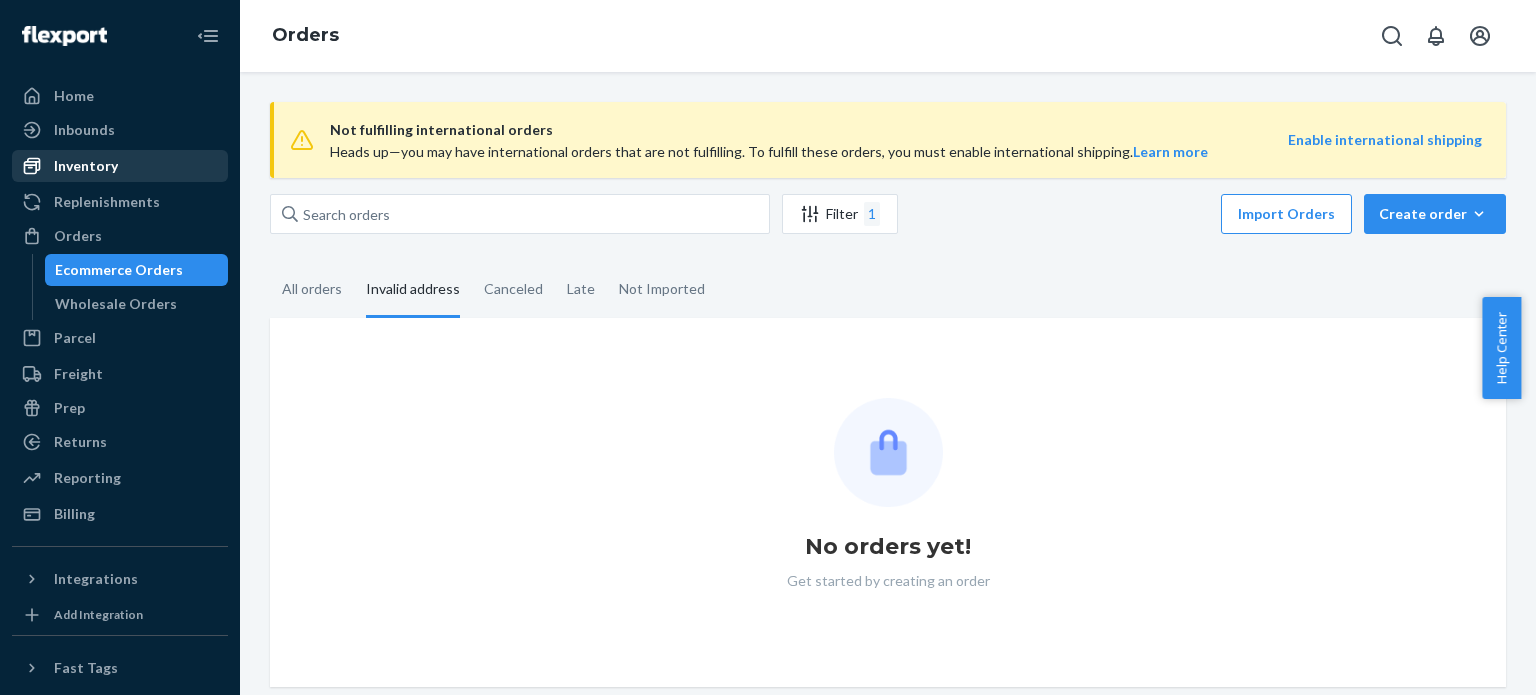 click on "Inventory" at bounding box center [120, 166] 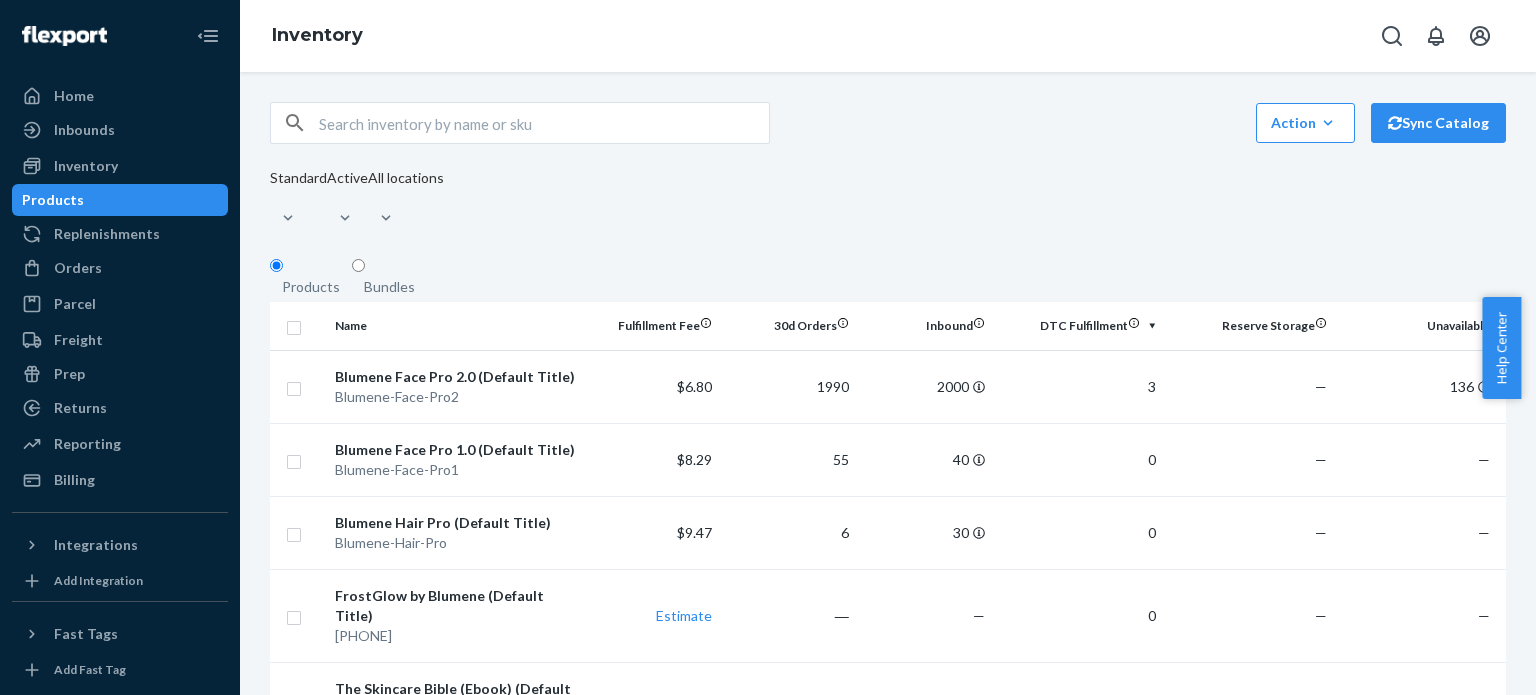 click on "Action Create product Create bundle Bulk create products Bulk update products Bulk update bundles Bulk update product alias attribute Sync Catalog Standard Active All locations Products Bundles Name Fulfillment Fee 30d Orders Inbound DTC Fulfillment Reserve Storage Unavailable Blumene Face Pro 2.0 (Default Title) Blumene-Face-Pro2 $[PRICE] [NUMBER] [NUMBER] [NUMBER] — [NUMBER] Blumene Face Pro 1.0 (Default Title) Blumene-Face-Pro1 $[PRICE] [NUMBER] [NUMBER] [NUMBER] — — Blumene Hair Pro (Default Title) Blumene-Hair-Pro $[PRICE] [NUMBER] [NUMBER] [NUMBER] — — FrostGlow by Blumene (Default Title) [PHONE] Estimate ― — [NUMBER] — — The Skincare Bible (Ebook) (Default Title) [PHONE] Estimate ― — [NUMBER] — — Face Lifting Secrets (Ebook) (Default Title) [PHONE] Estimate ― — [NUMBER] — — Blumene Hair Serum (Default Title) [PHONE] Estimate ― — [NUMBER] — — Guasha Deluxe Pro (Default Title) [PHONE] Estimate ― — [NUMBER] — — Type-C USB Charging Cable (Default Title) [PHONE] Estimate ― — [NUMBER] — — DuoGlow (Default Title) ― [NUMBER]" at bounding box center (888, 1333) 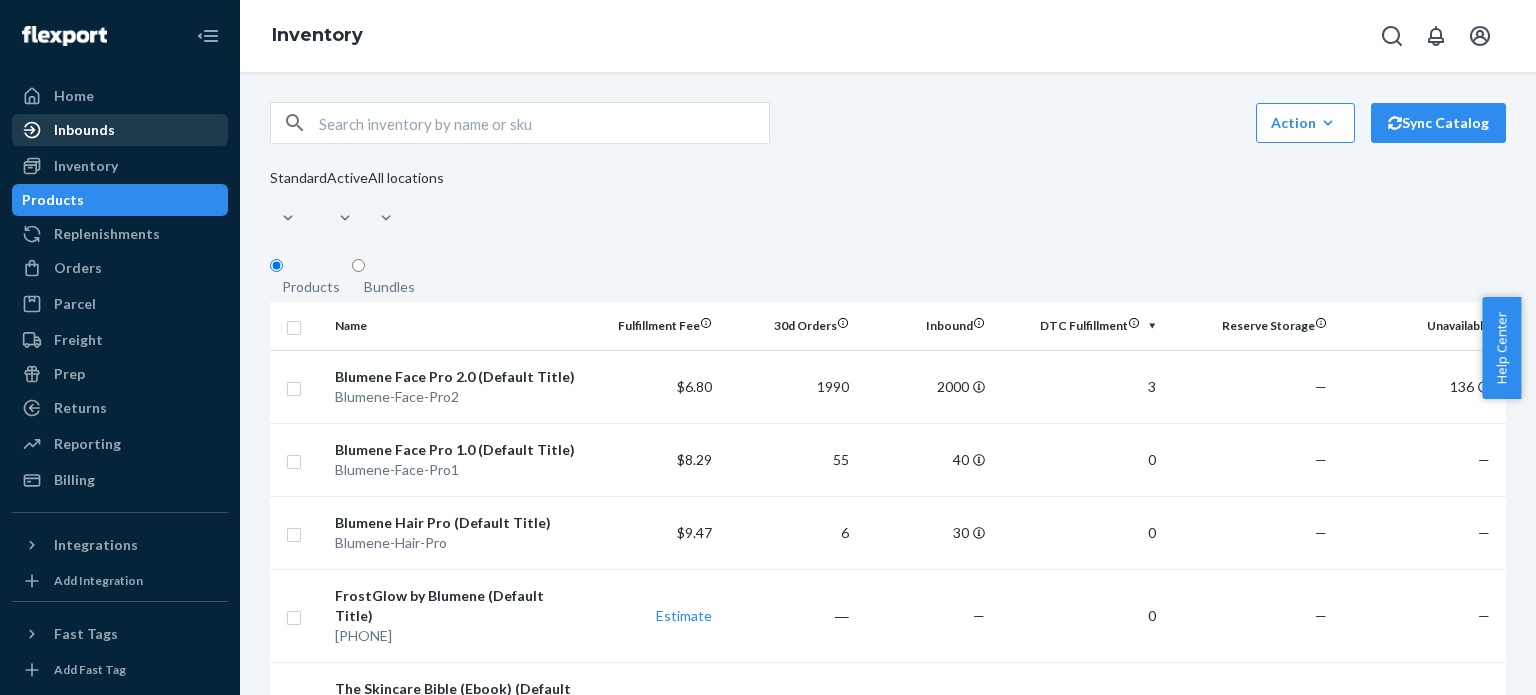 click on "Inbounds" at bounding box center [120, 130] 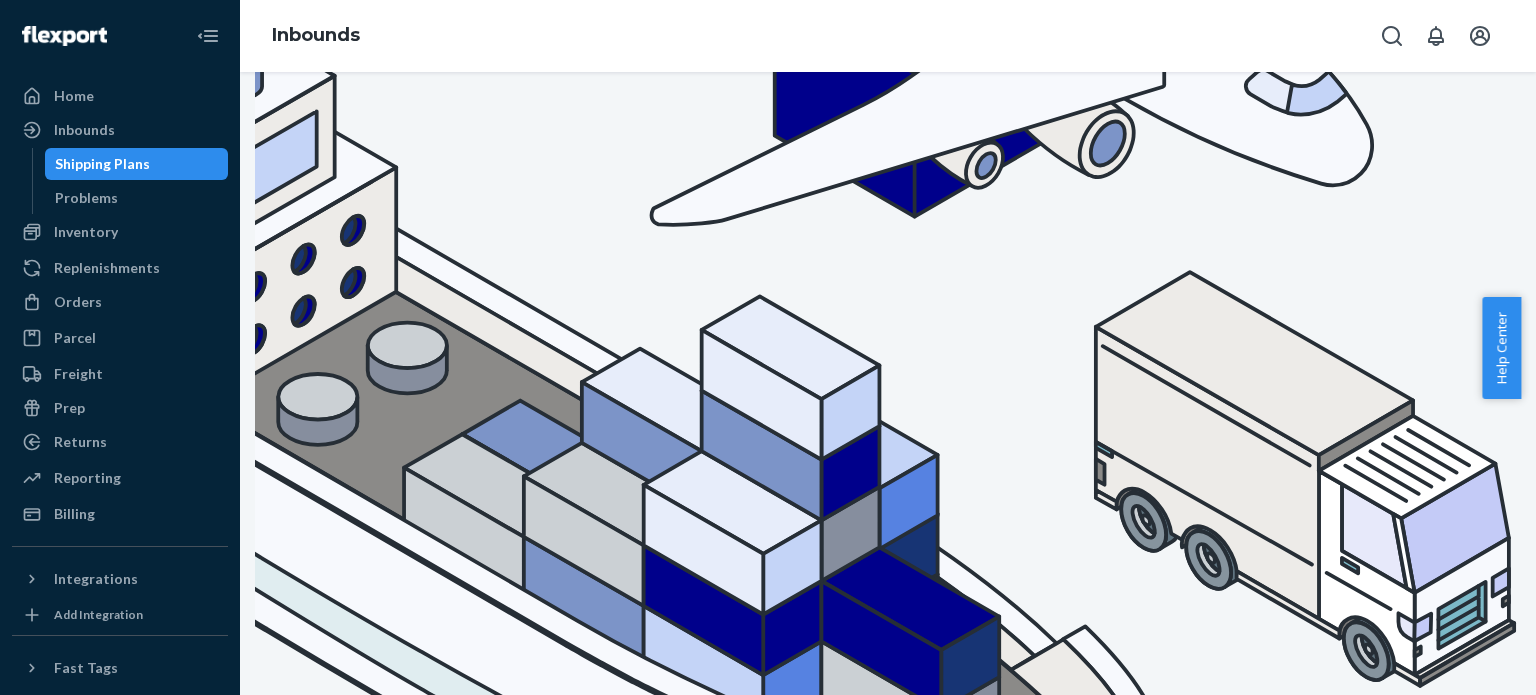 scroll, scrollTop: 250, scrollLeft: 0, axis: vertical 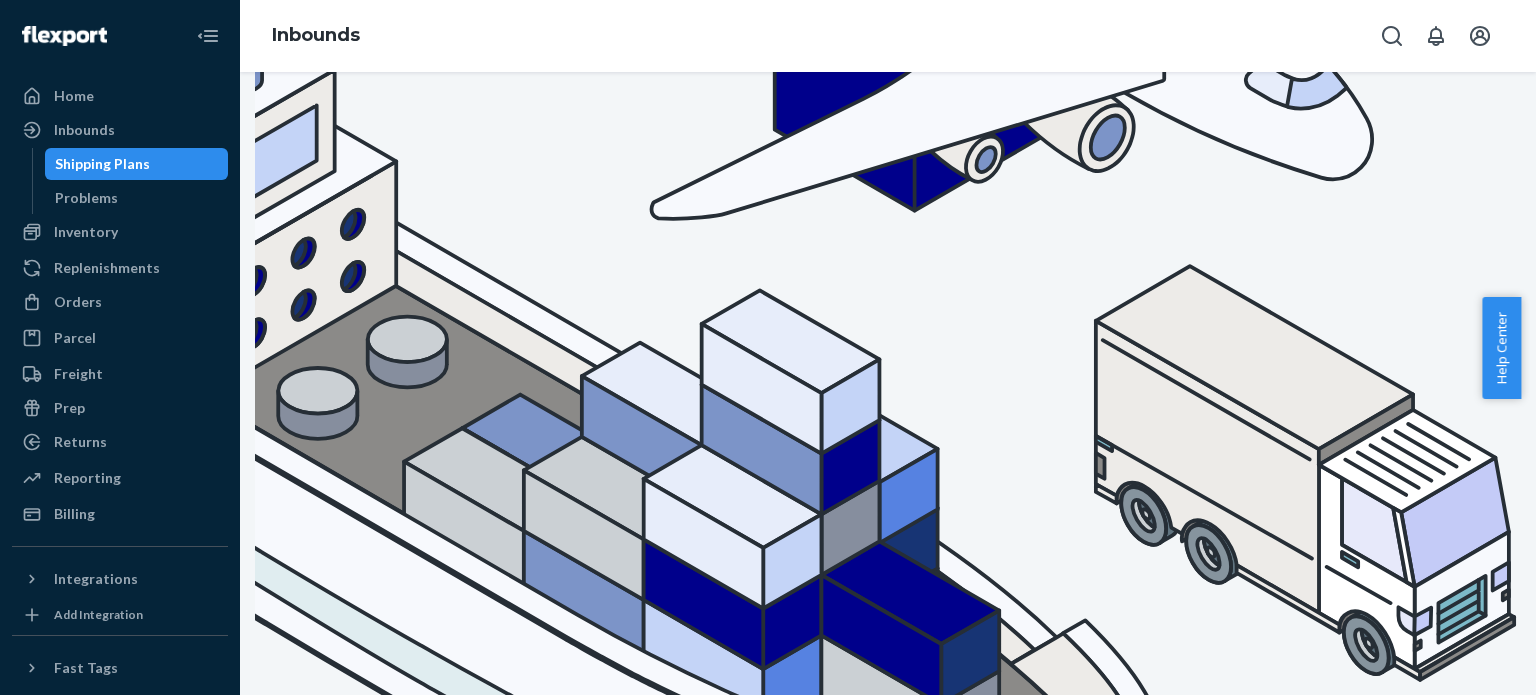 click on "Merrily Zealous Hawk Created [DATE]" at bounding box center [450, 1179] 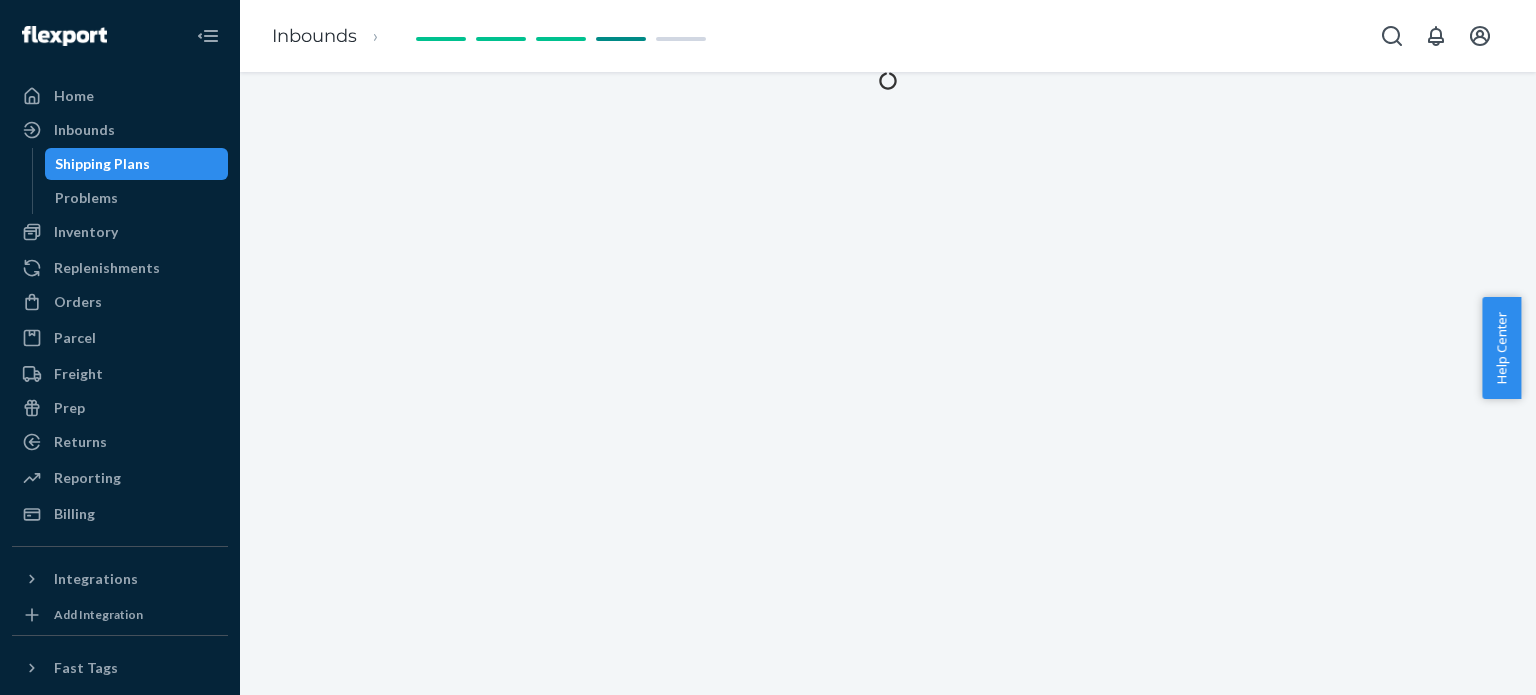 scroll, scrollTop: 0, scrollLeft: 0, axis: both 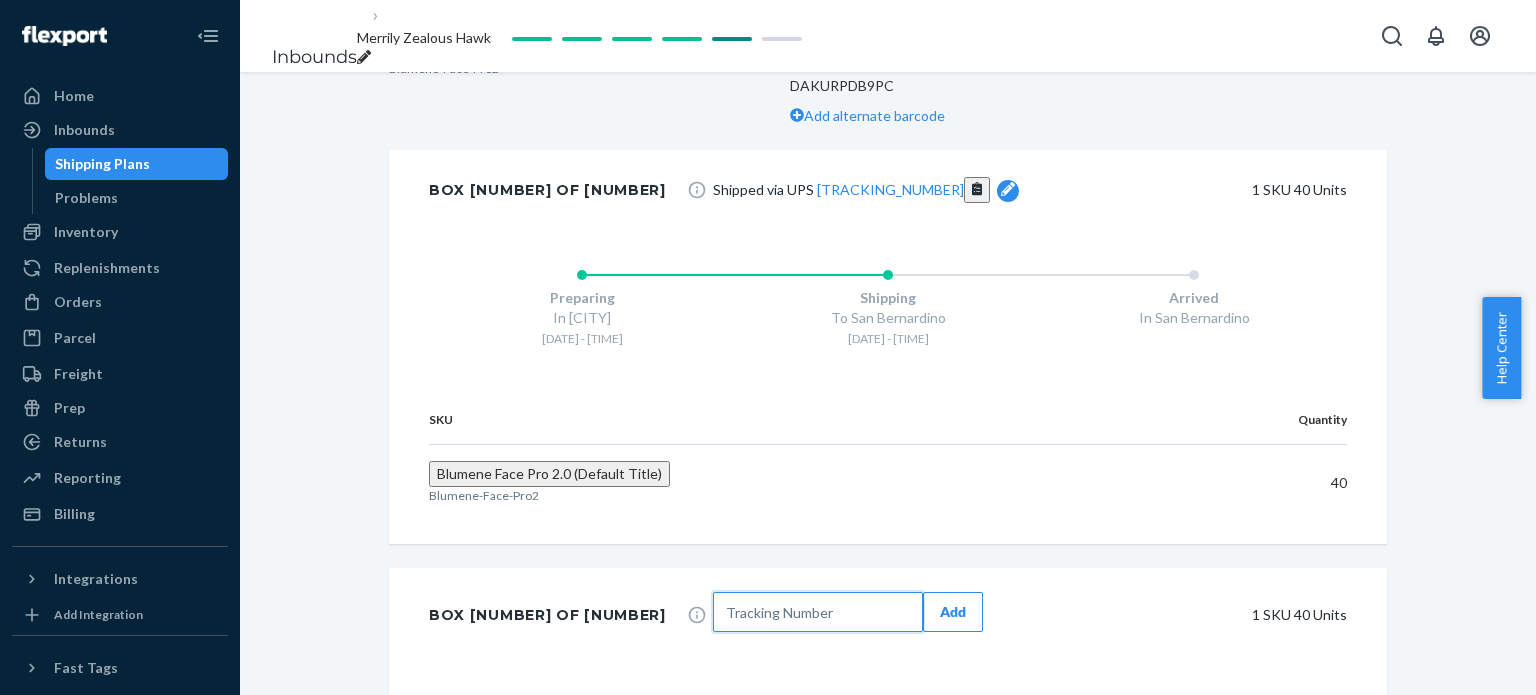 click at bounding box center (818, 612) 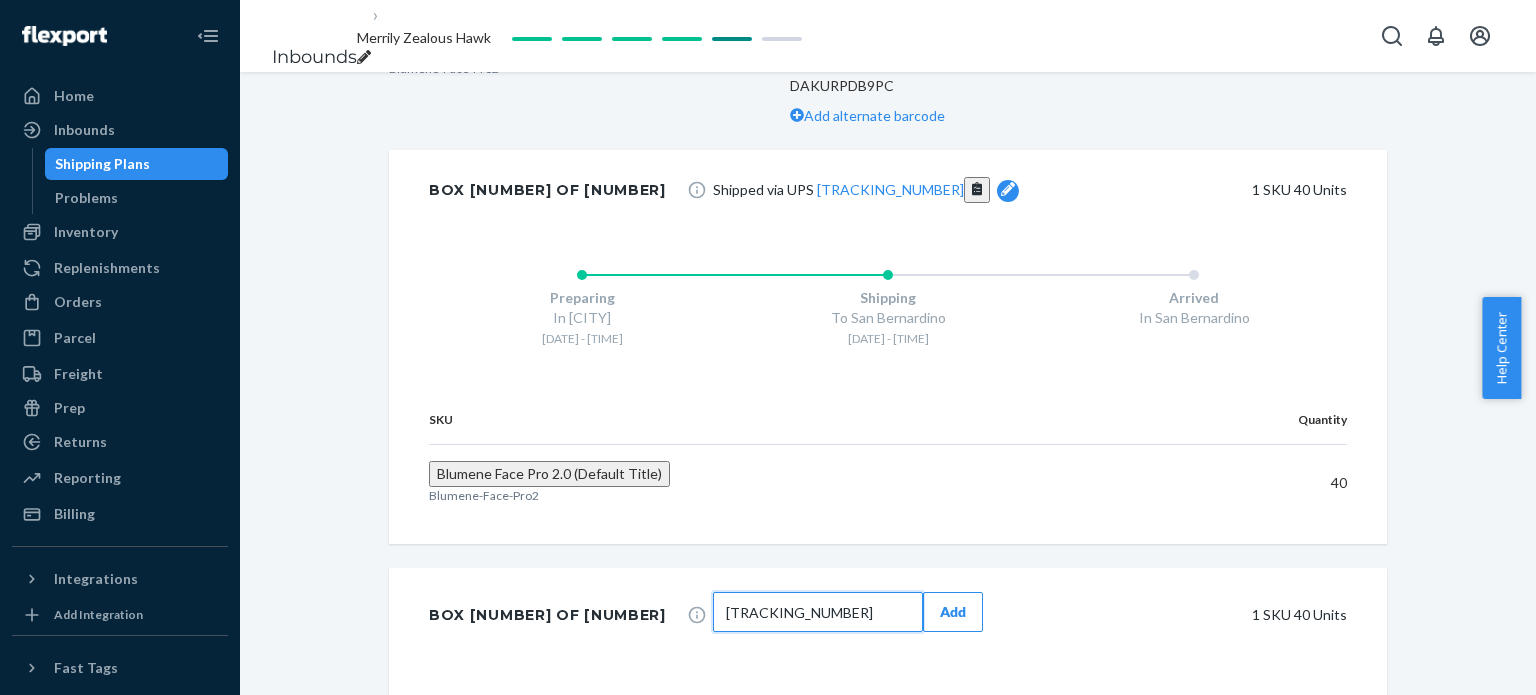 type on "[TRACKING_NUMBER]" 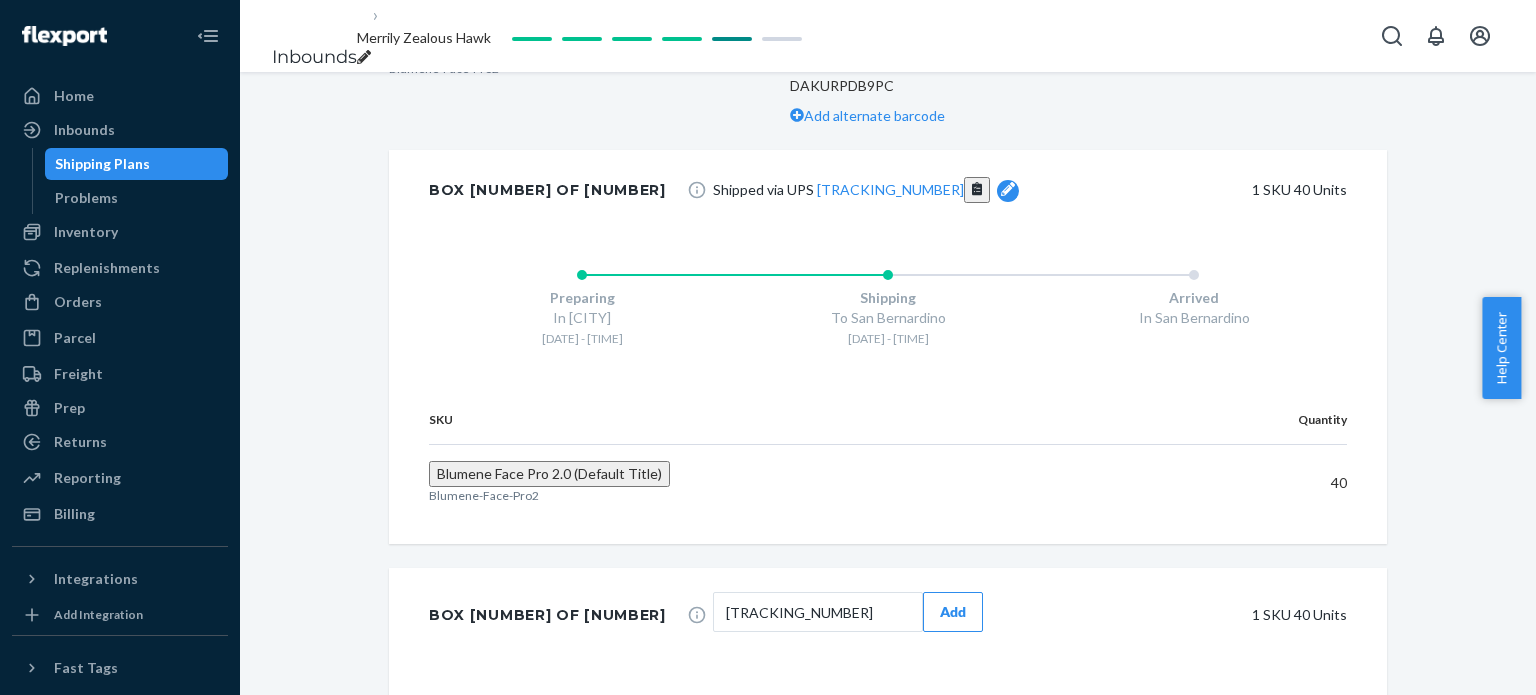 click on "Add" at bounding box center [953, 612] 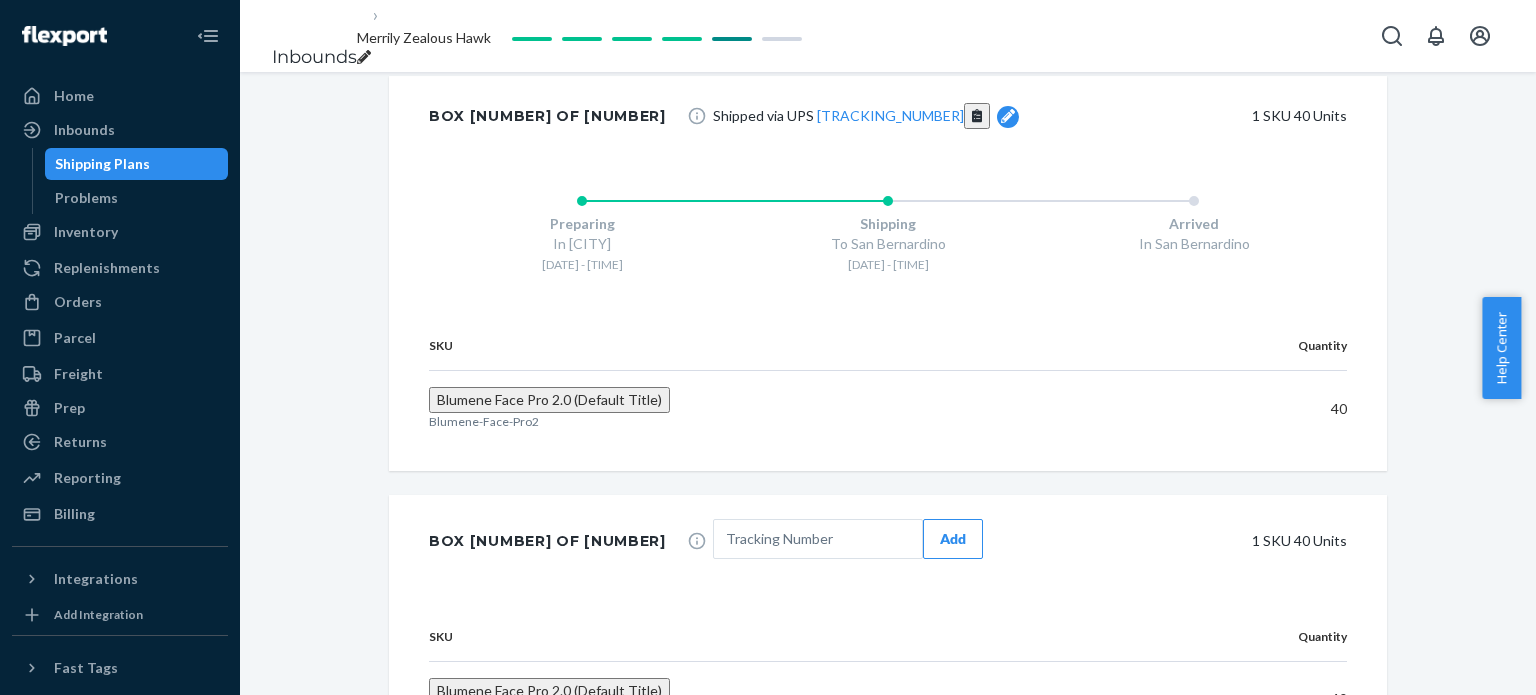 scroll, scrollTop: 1320, scrollLeft: 0, axis: vertical 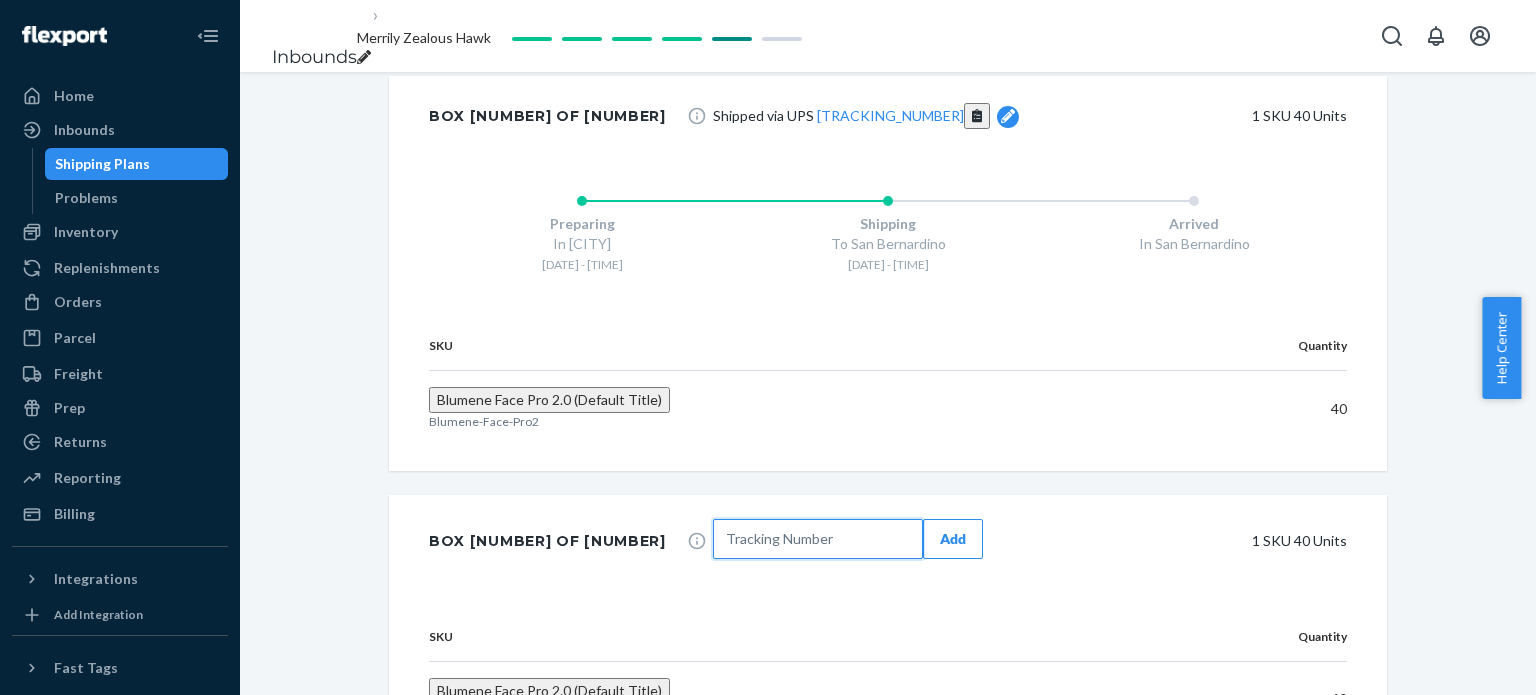 click at bounding box center [818, 539] 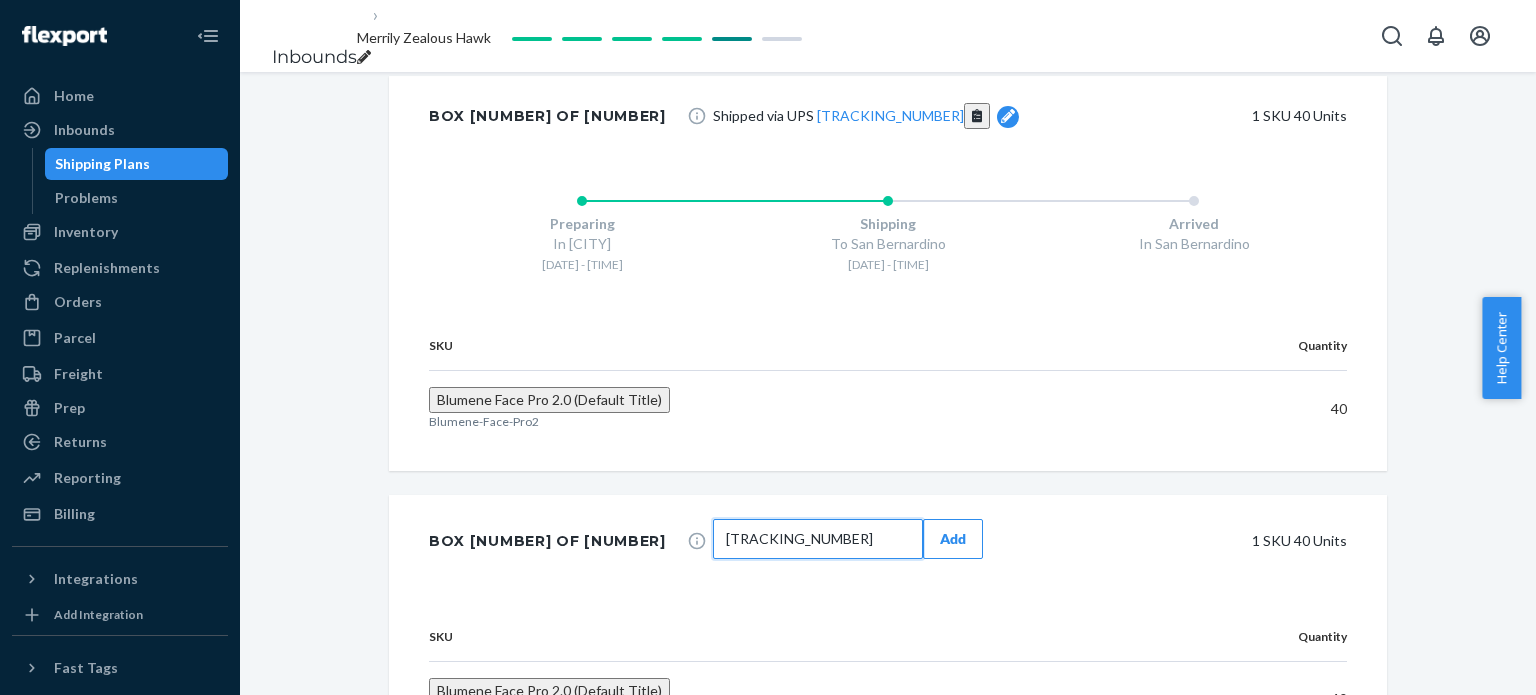type on "[TRACKING_NUMBER]" 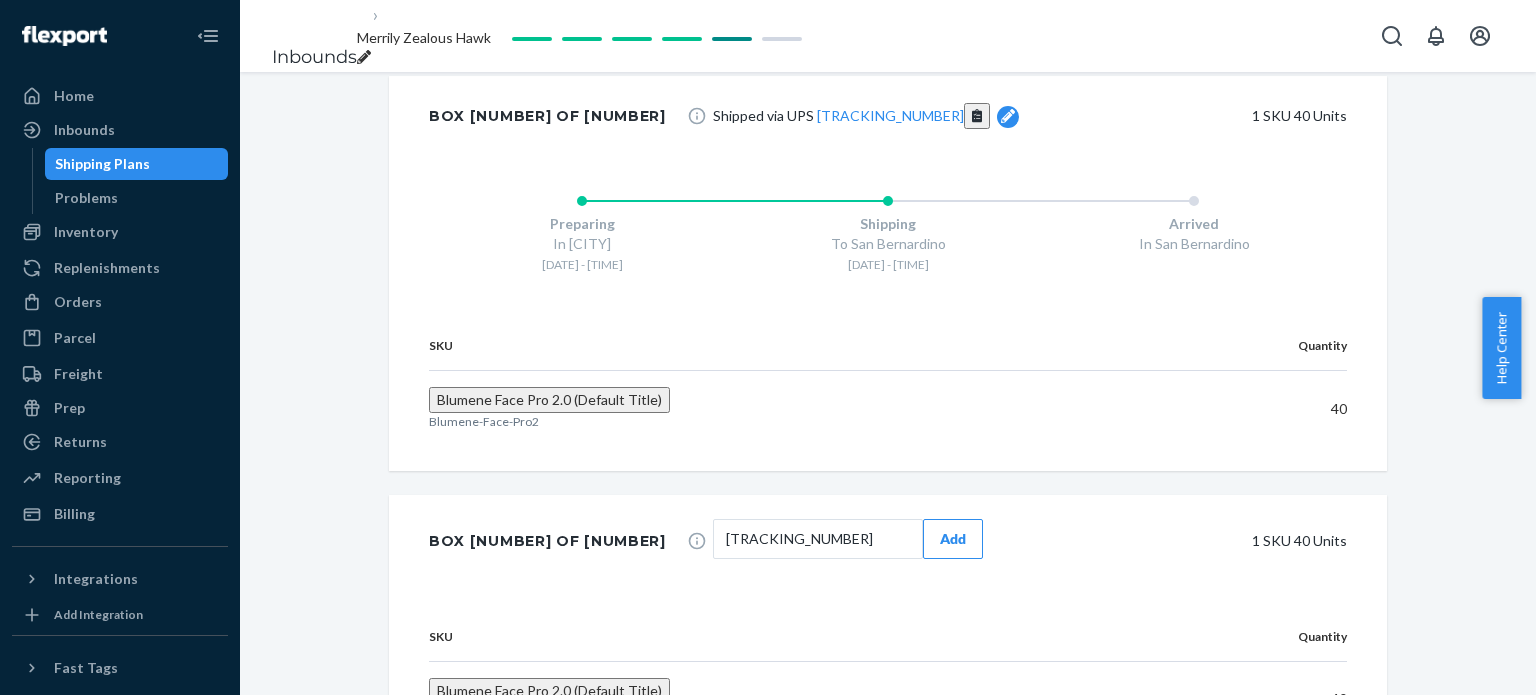 click on "Add" at bounding box center (953, 539) 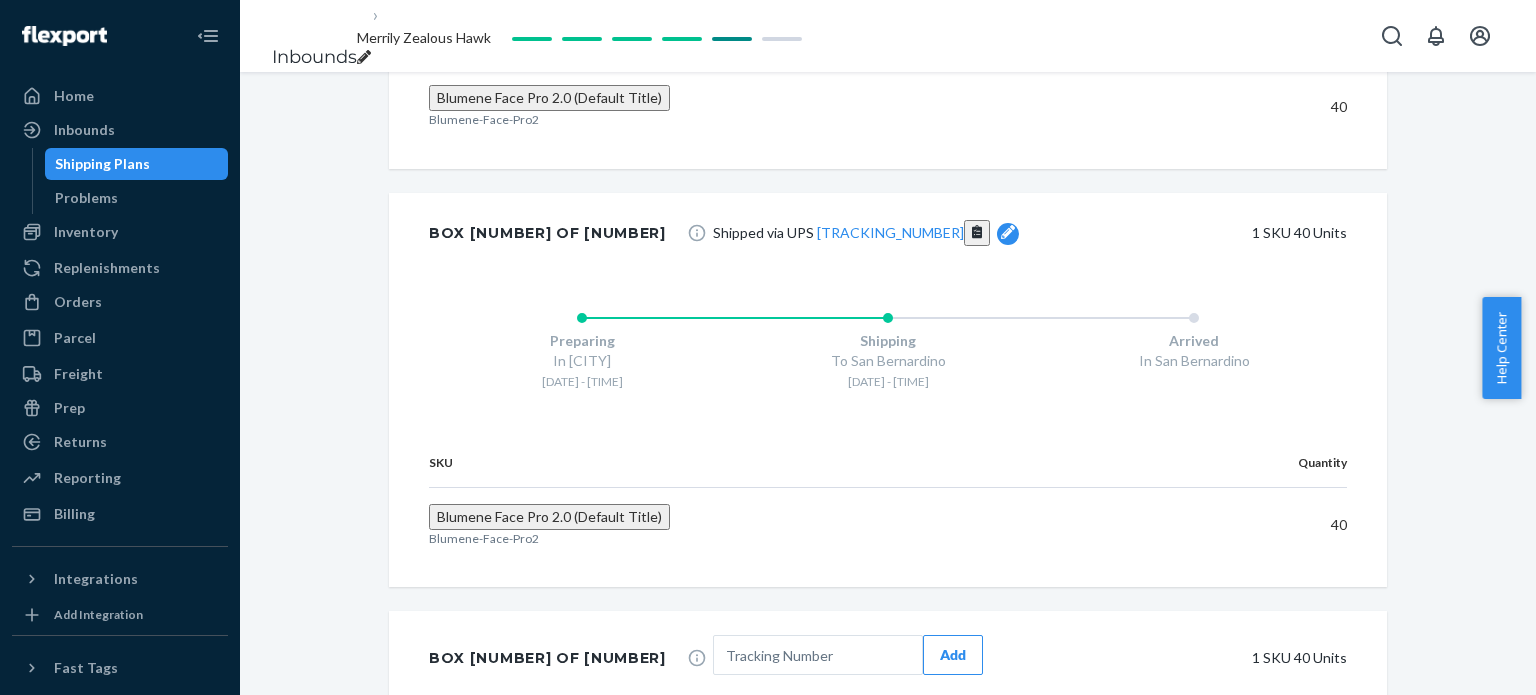scroll, scrollTop: 1712, scrollLeft: 0, axis: vertical 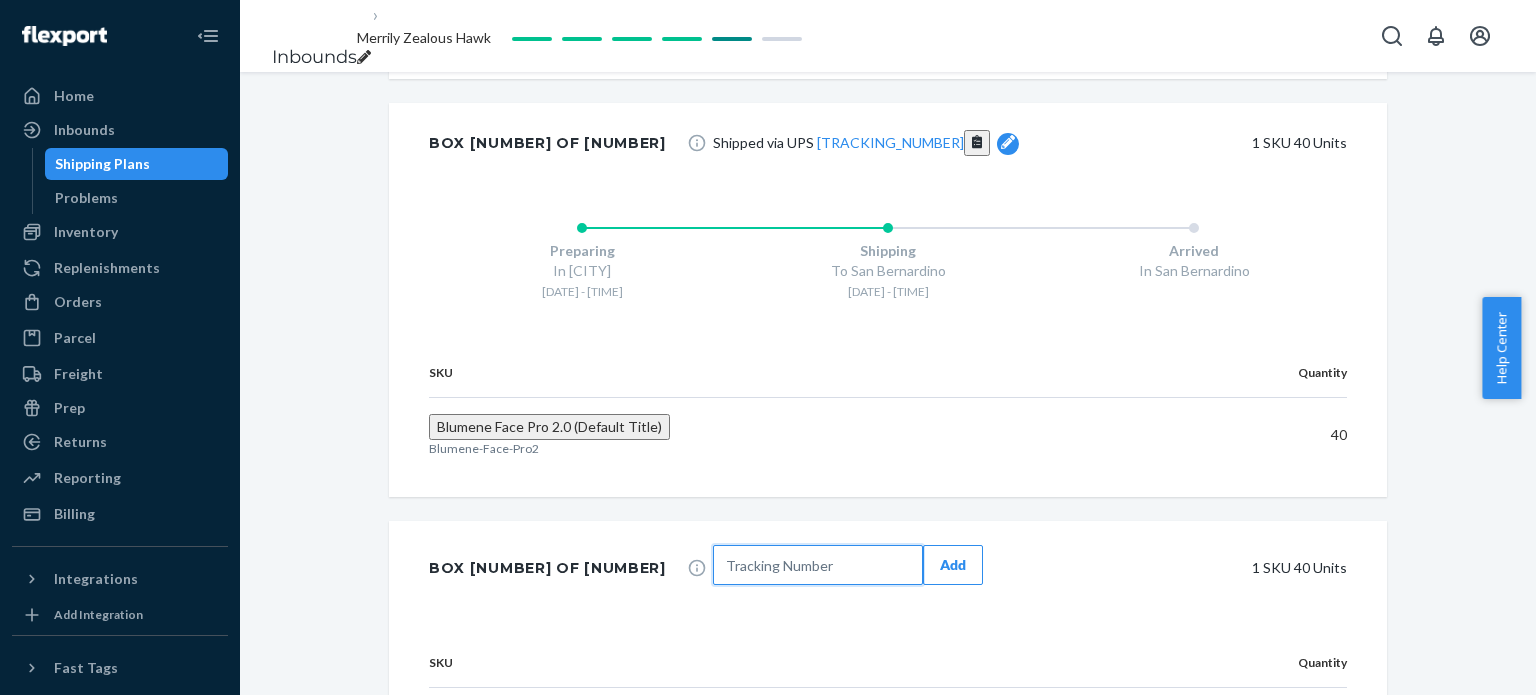 click at bounding box center (818, 565) 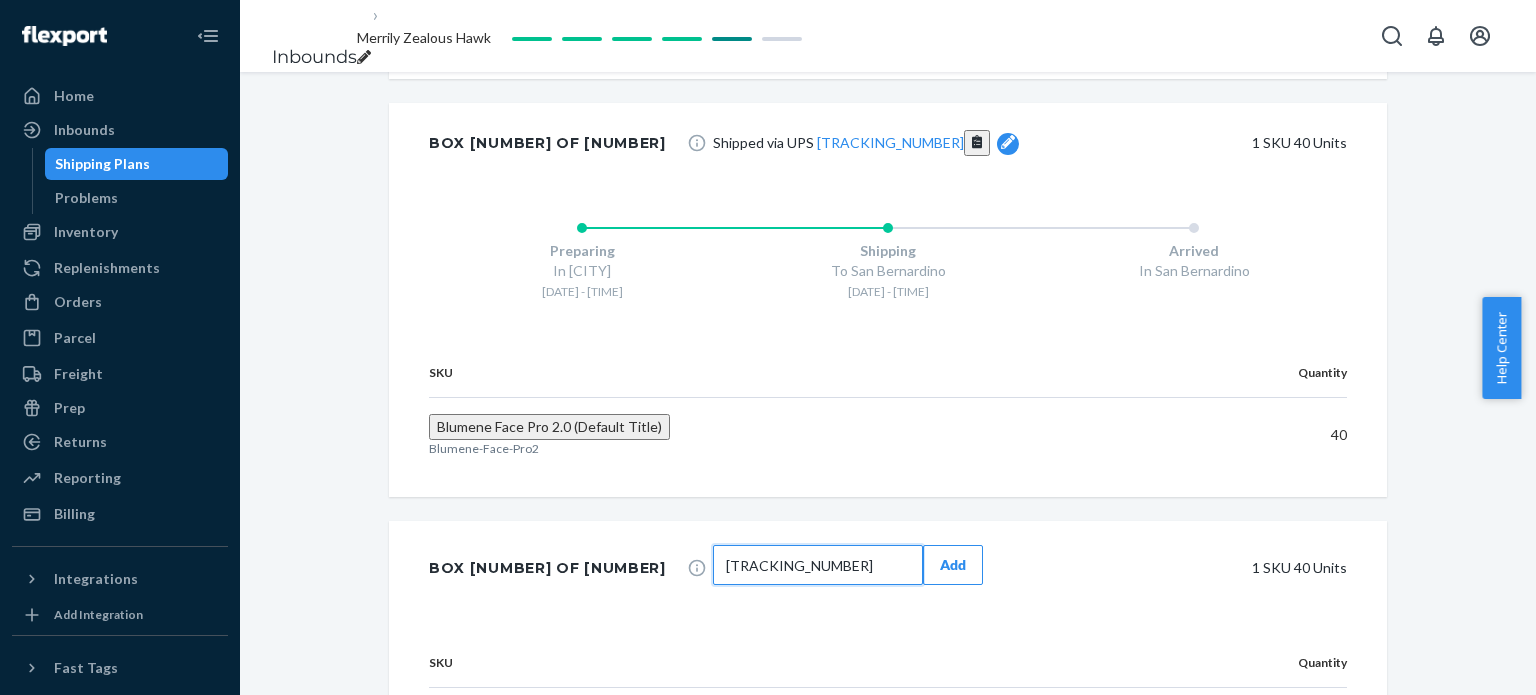 type on "[TRACKING_NUMBER]" 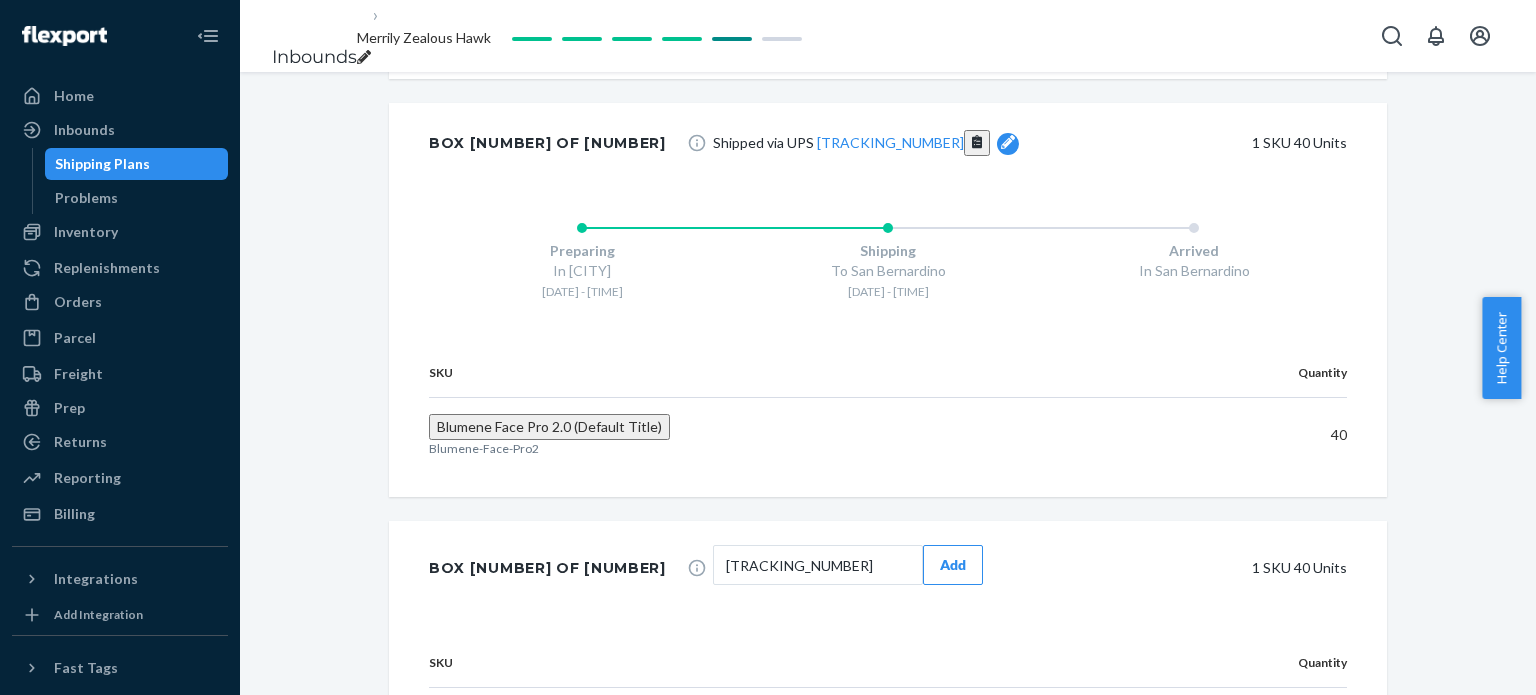 click on "Add" at bounding box center (953, 565) 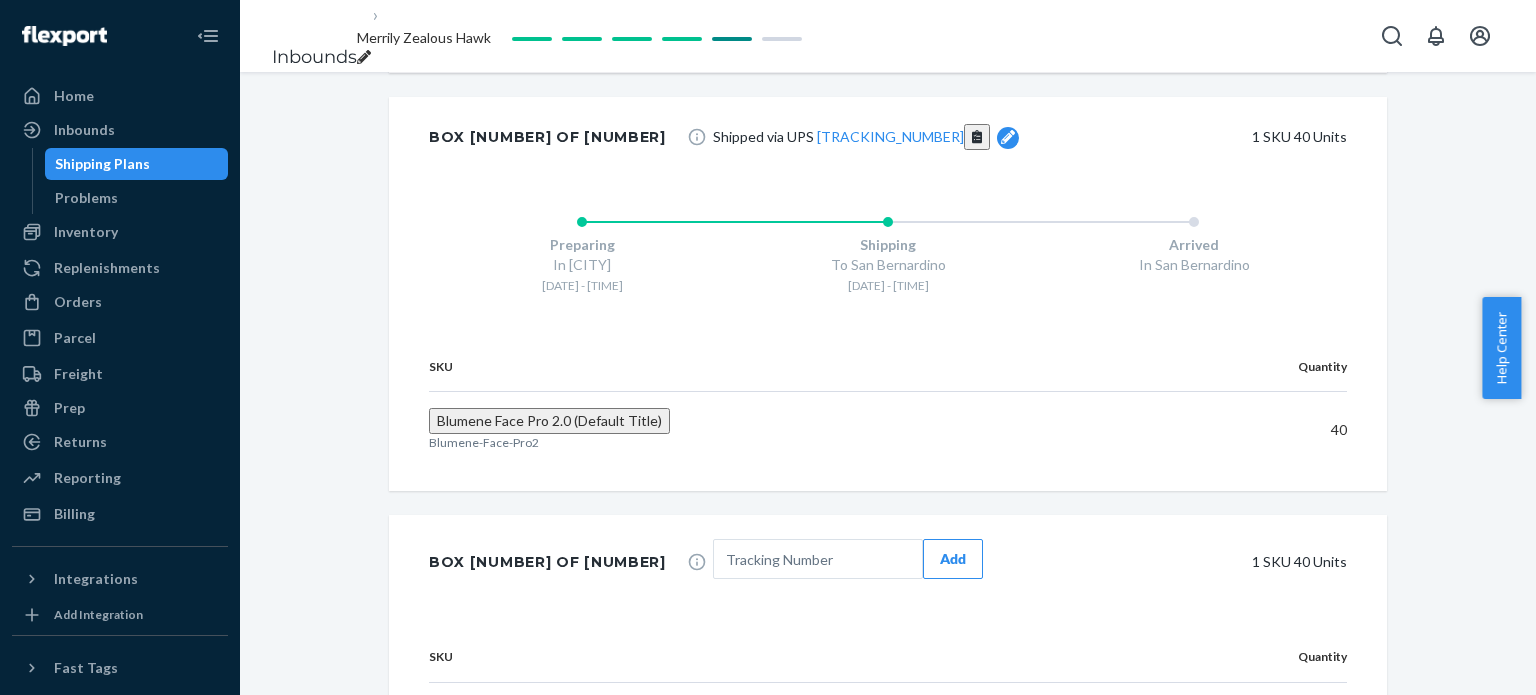 scroll, scrollTop: 2142, scrollLeft: 0, axis: vertical 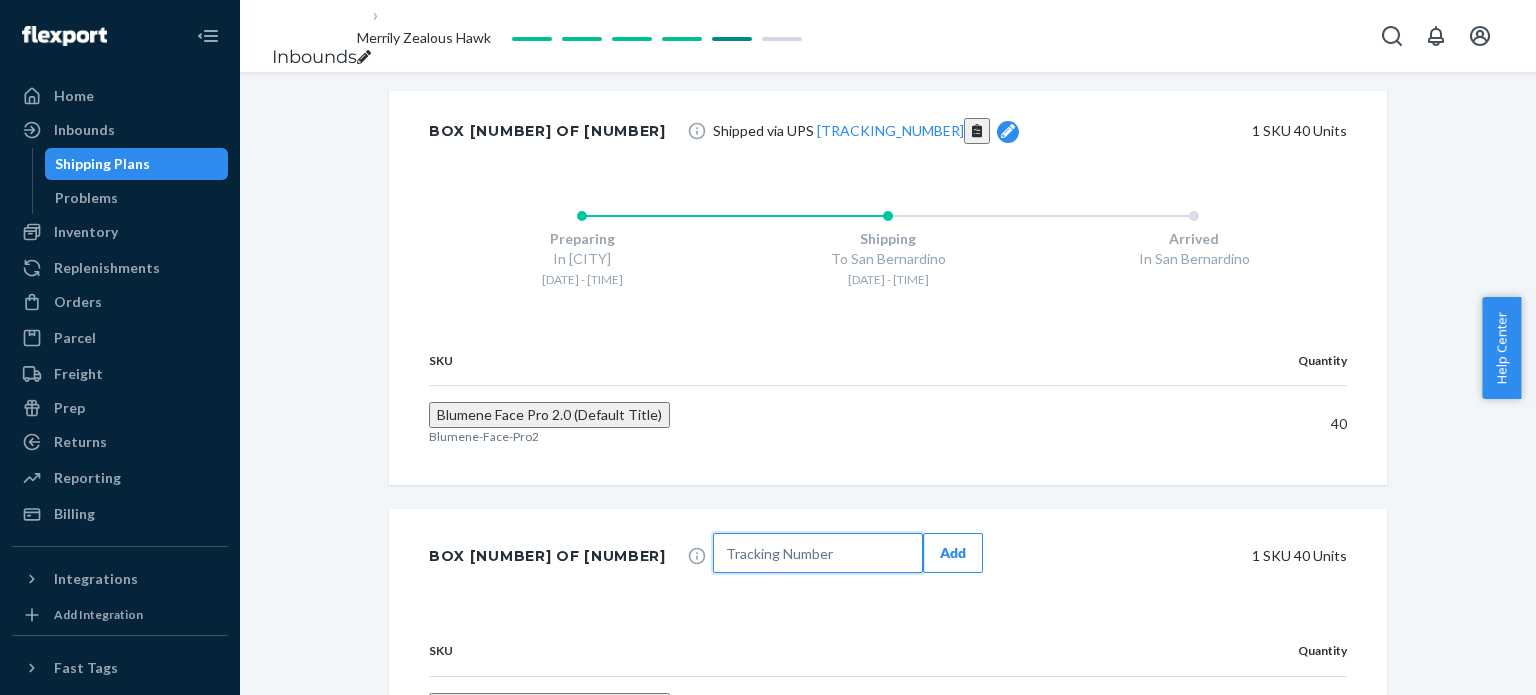 click at bounding box center [818, 553] 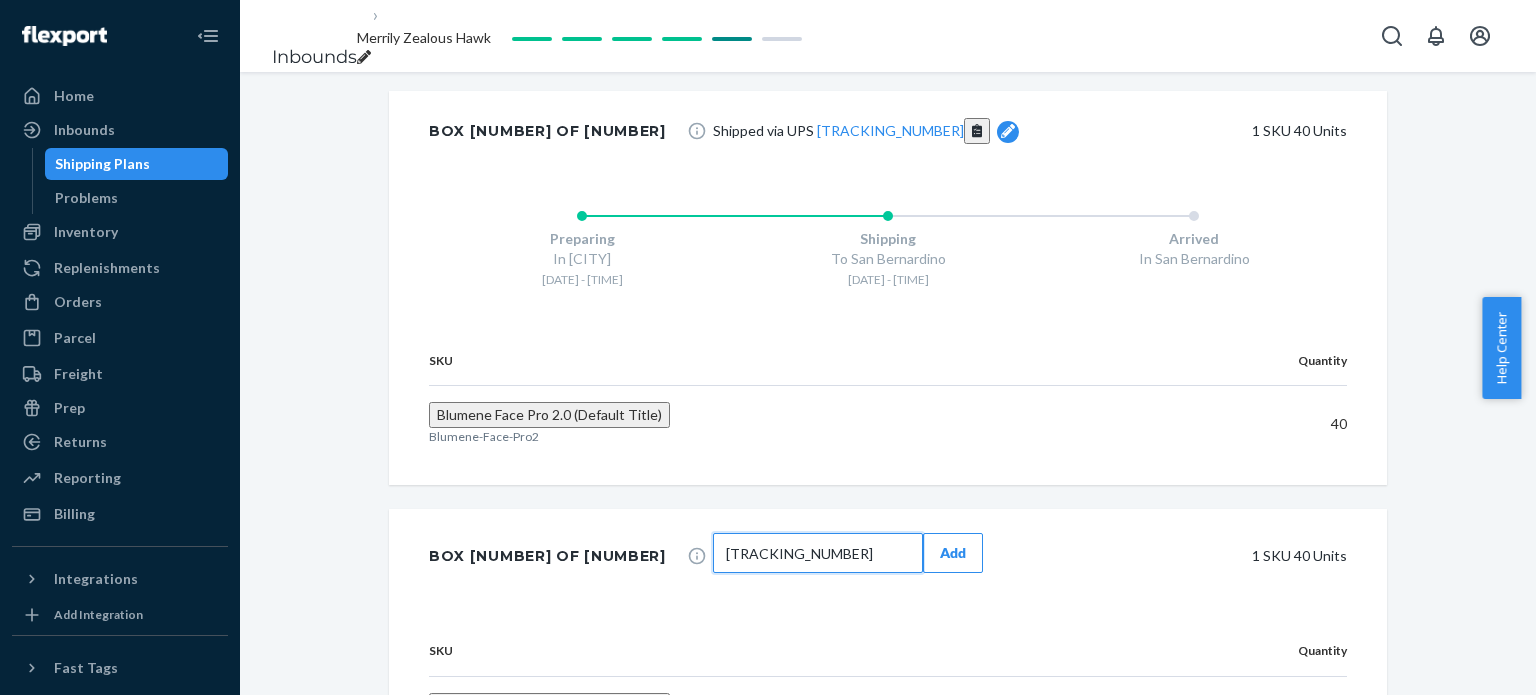 type on "[TRACKING_NUMBER]" 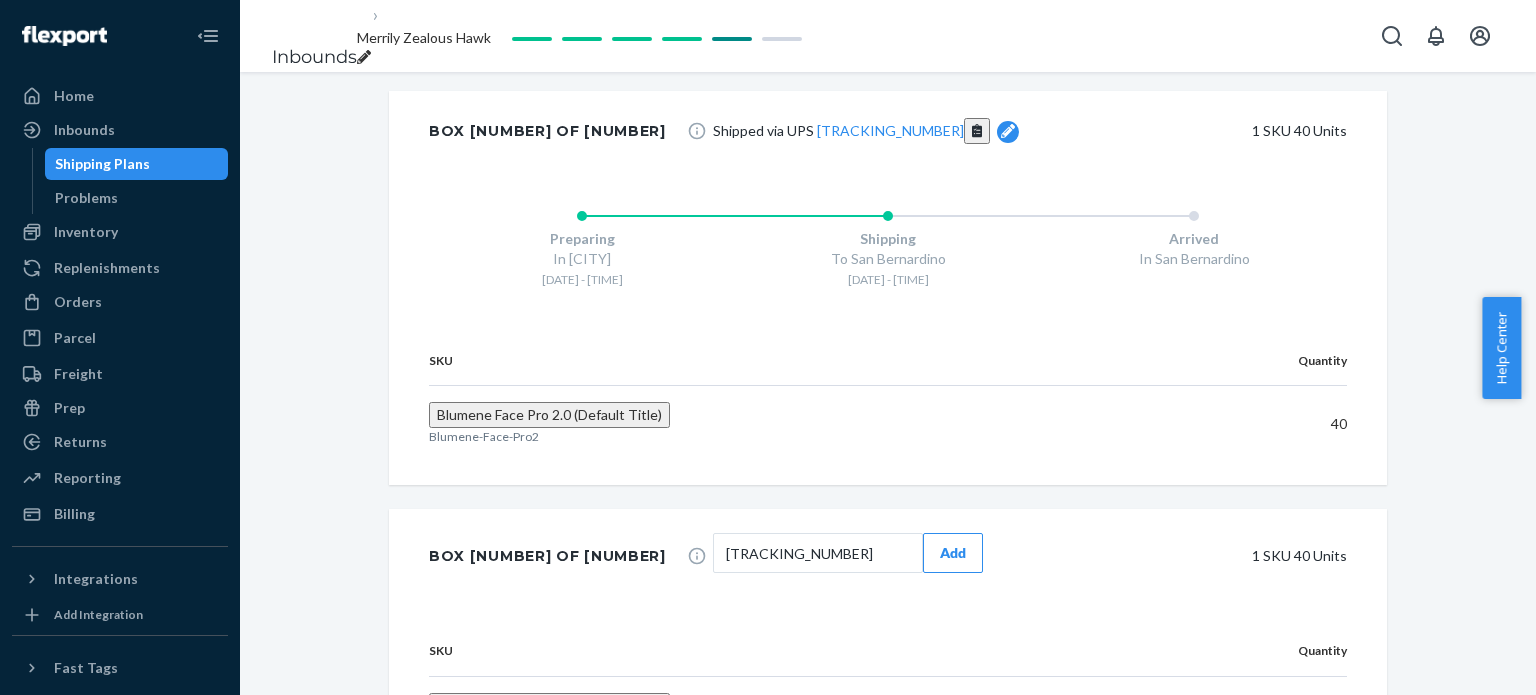 click on "Add" at bounding box center (953, 553) 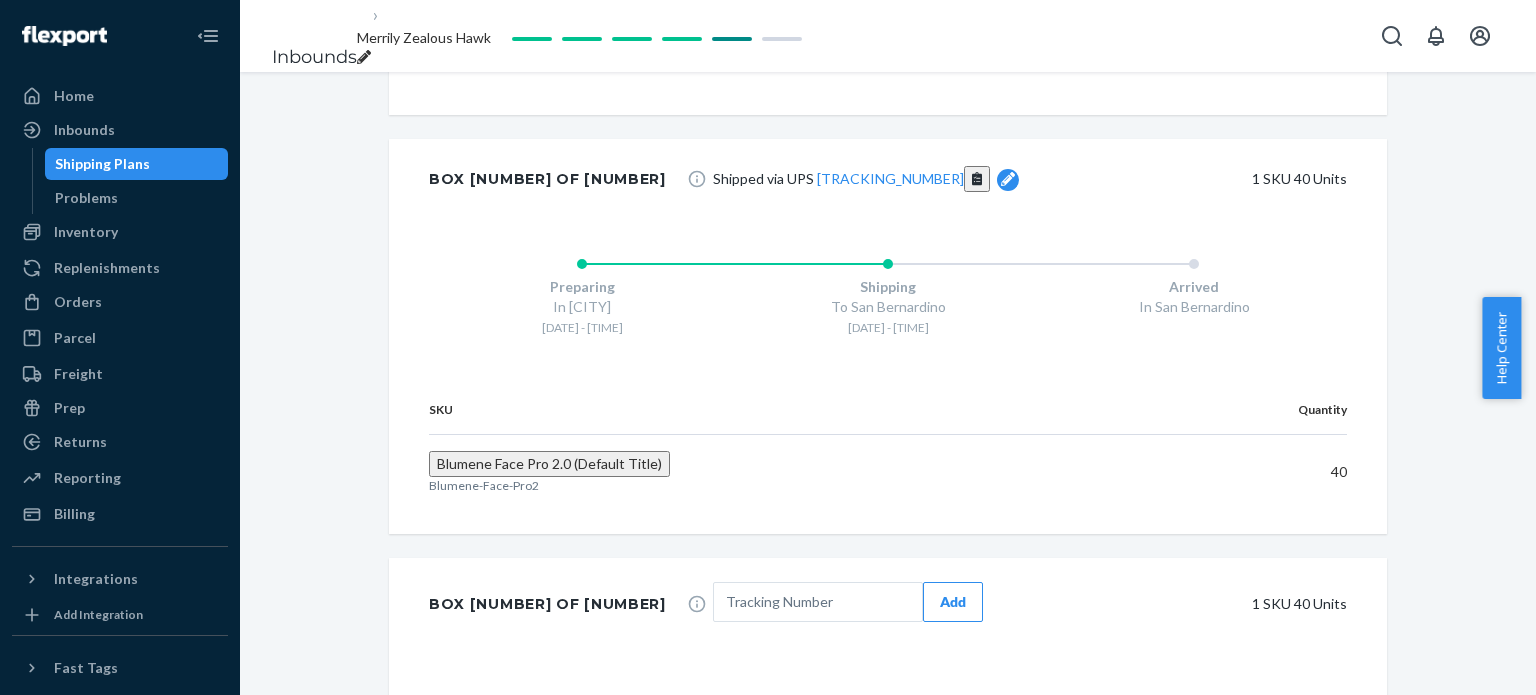 scroll, scrollTop: 2514, scrollLeft: 0, axis: vertical 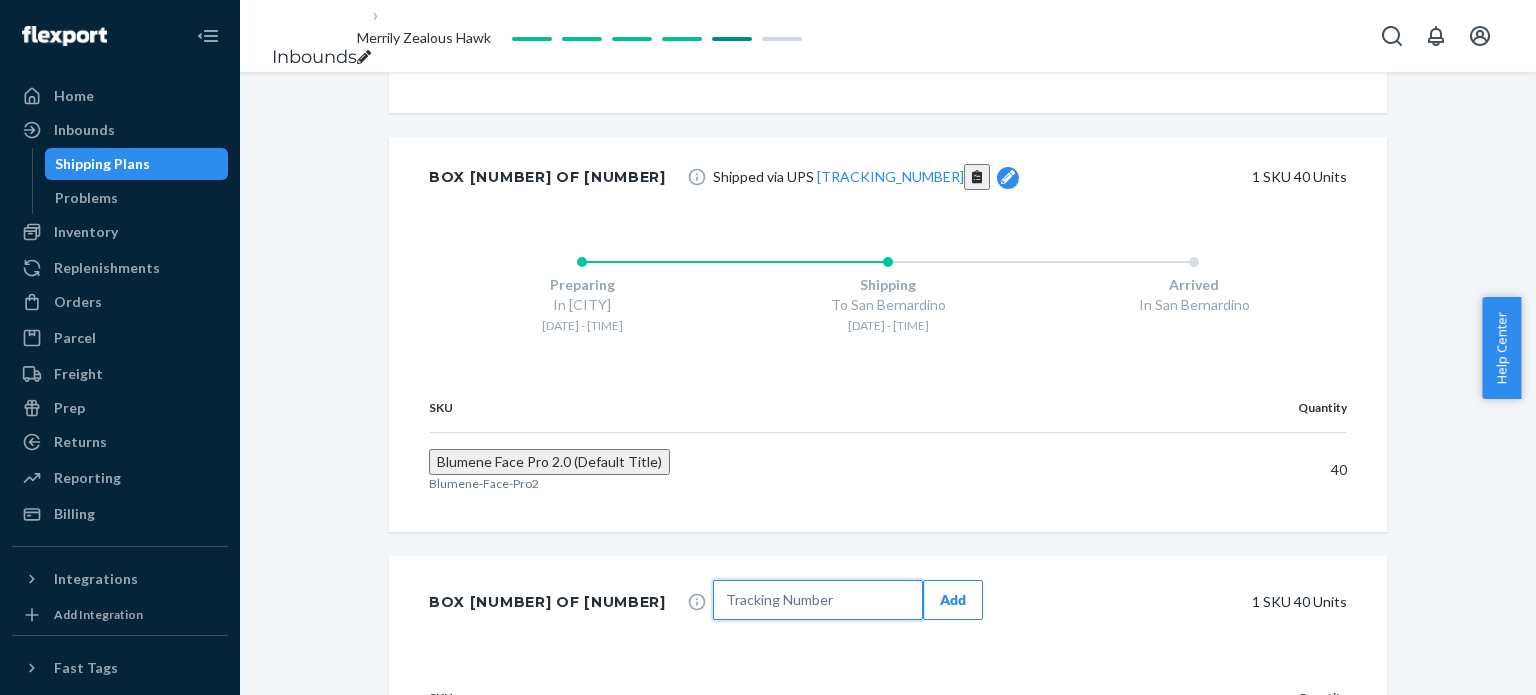 click at bounding box center (818, 600) 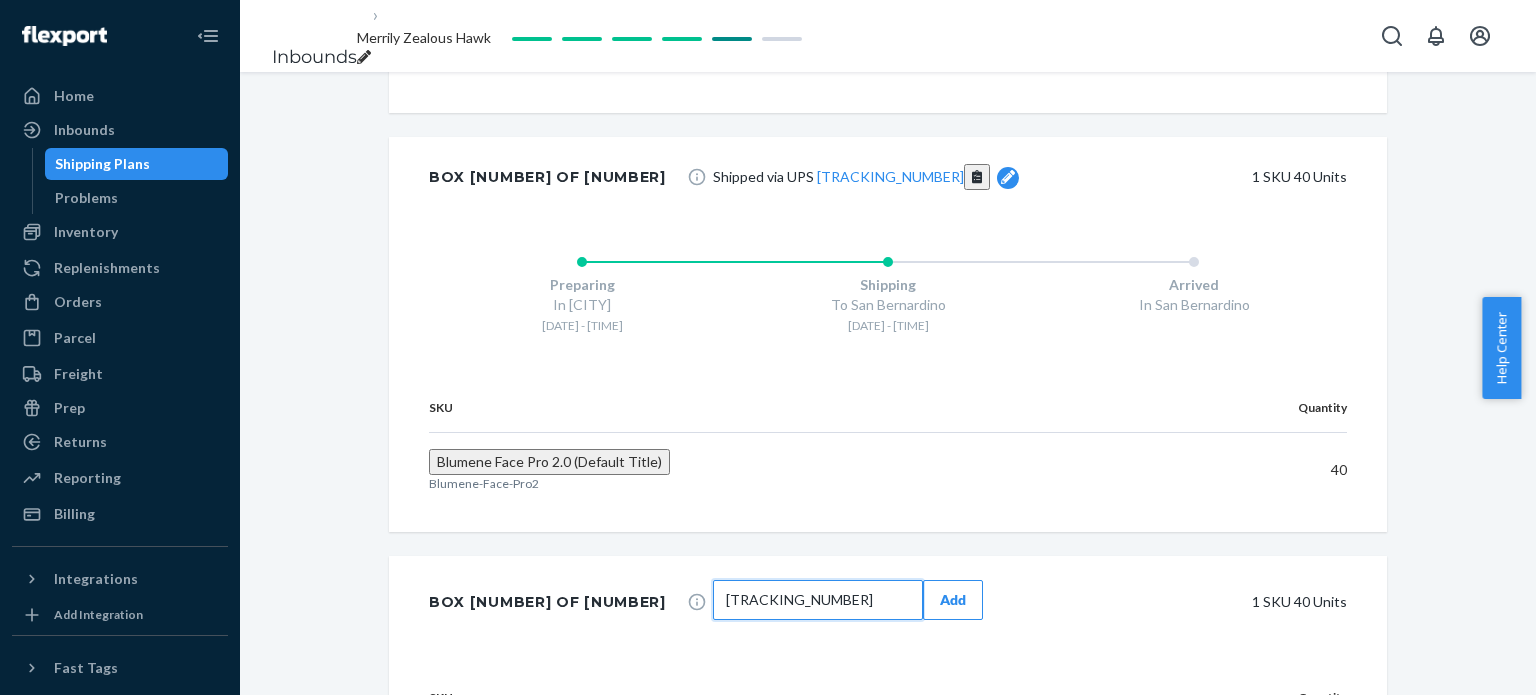 type on "[TRACKING_NUMBER]" 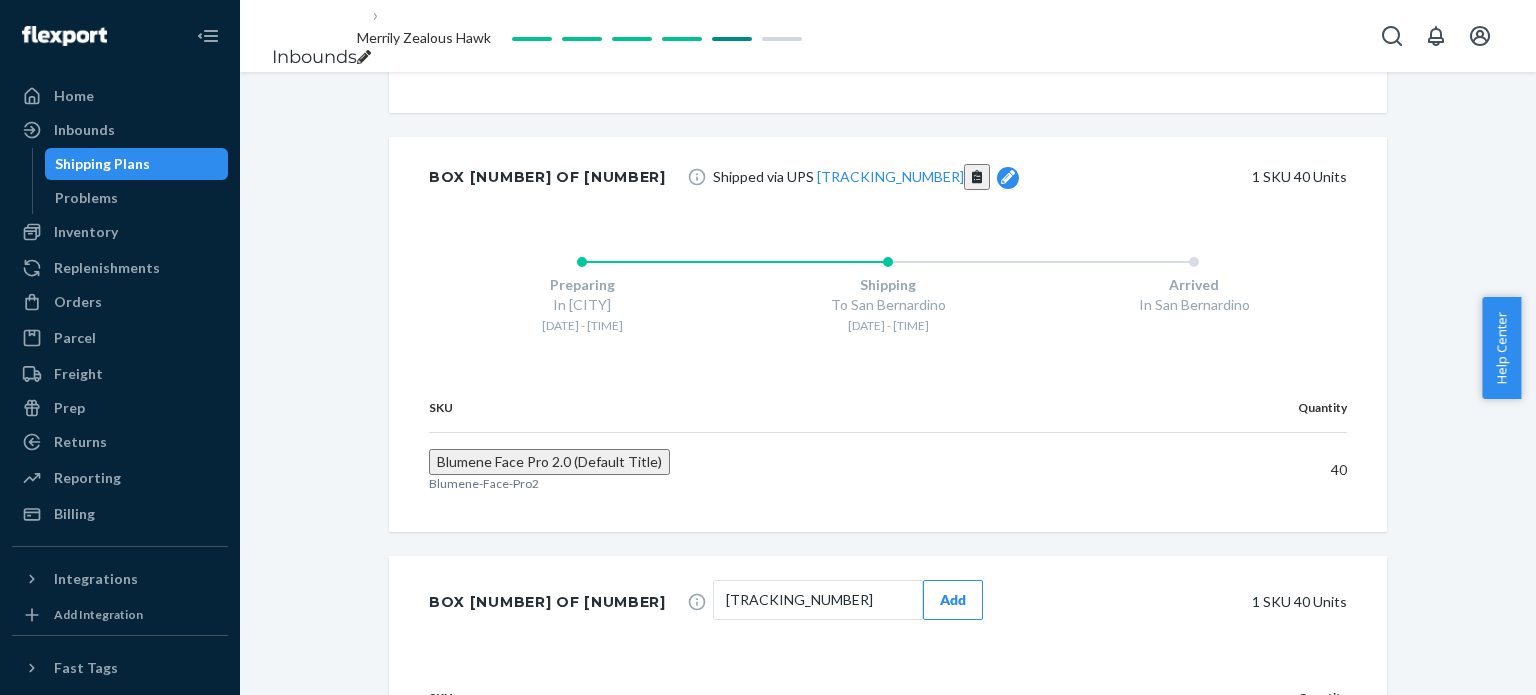 click on "Add" at bounding box center [953, 600] 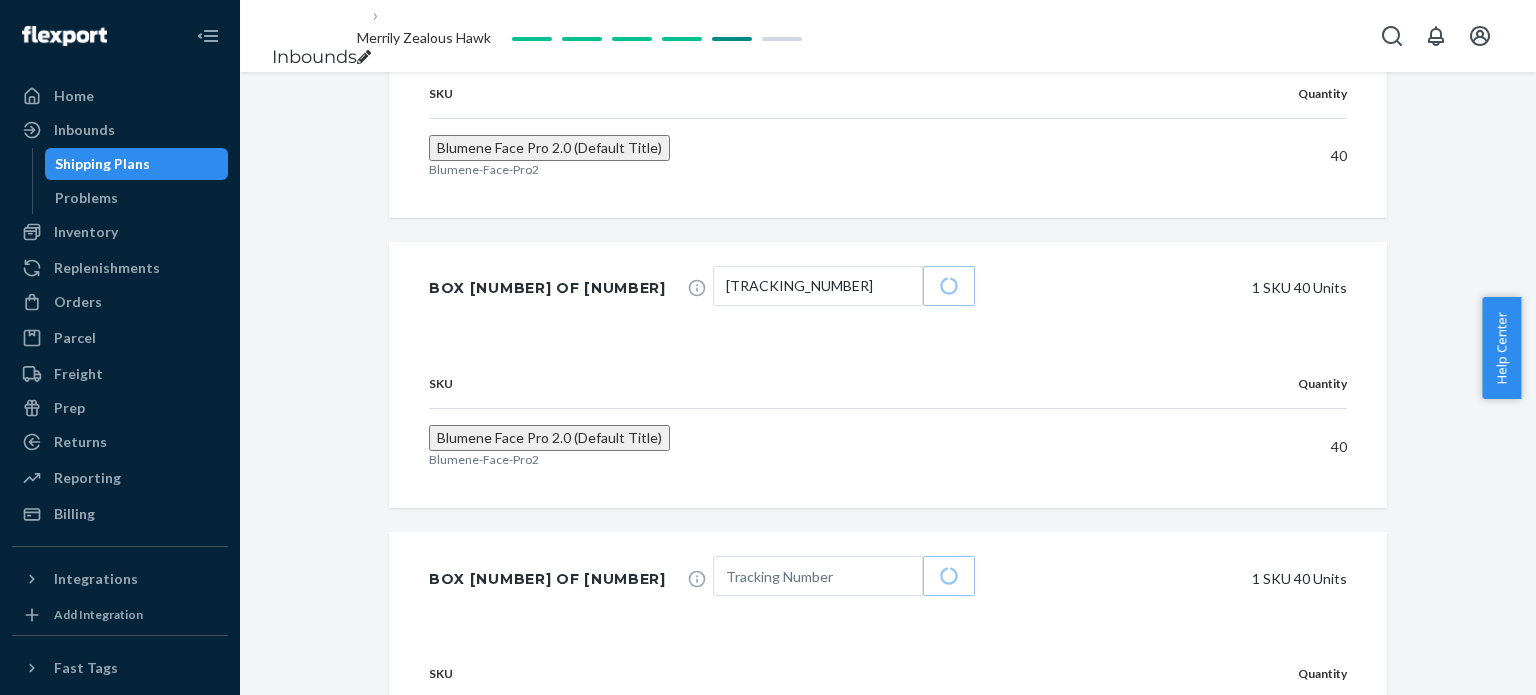 scroll, scrollTop: 2828, scrollLeft: 0, axis: vertical 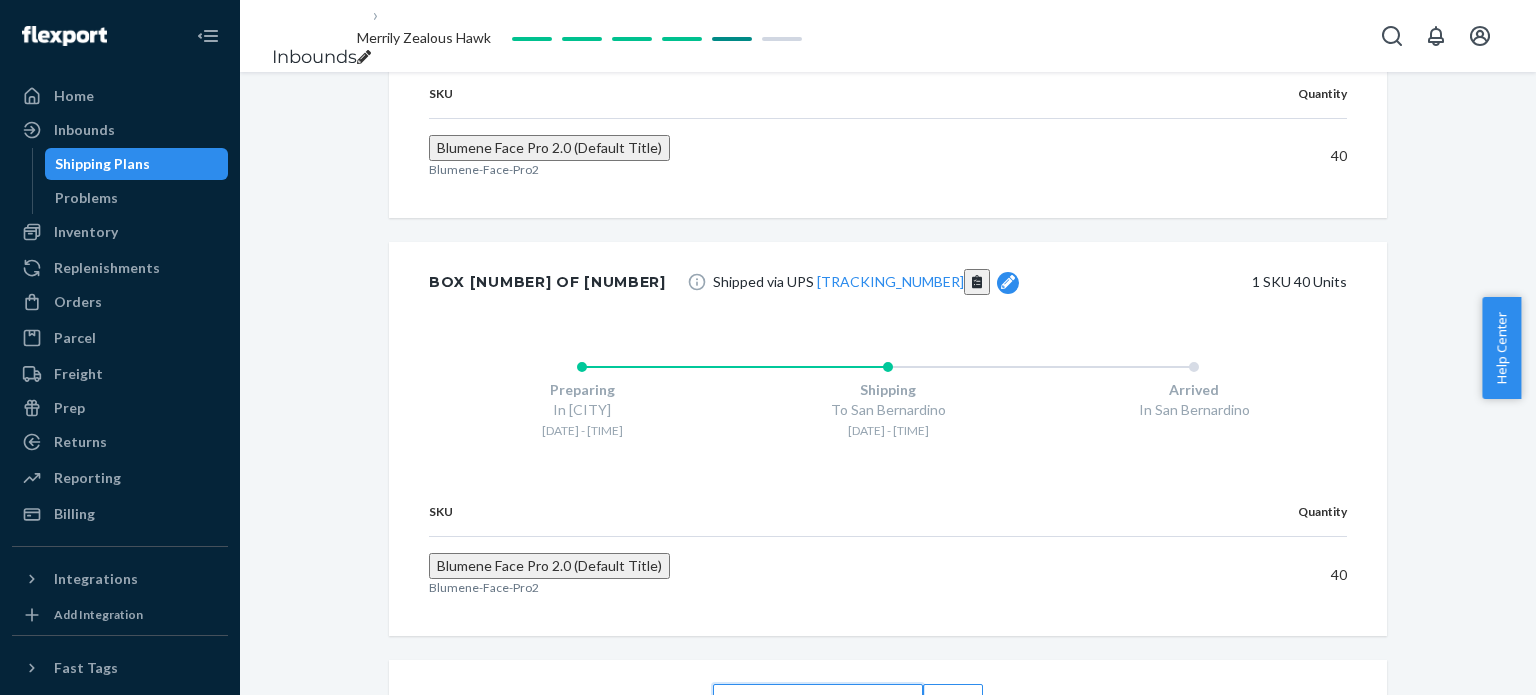 click at bounding box center (818, 704) 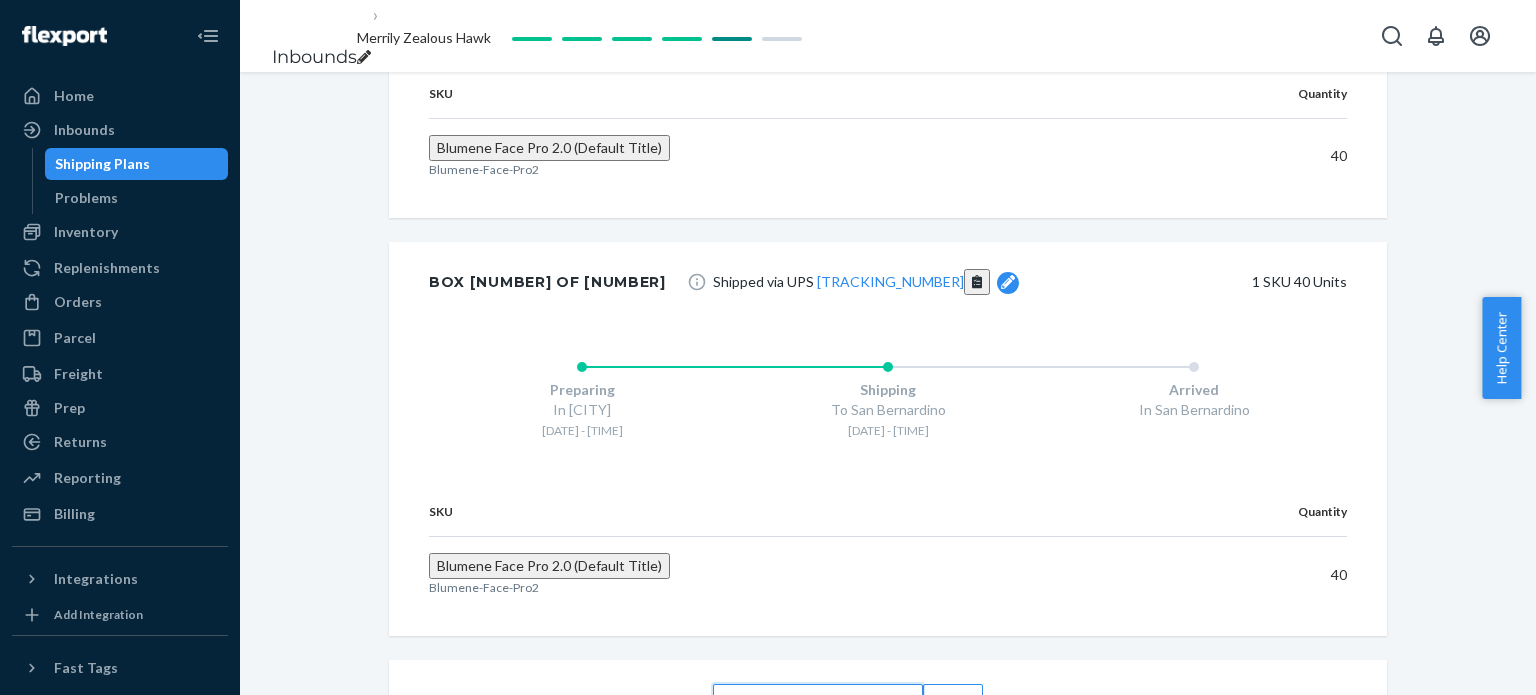 paste on "[TRACKING_NUMBER]" 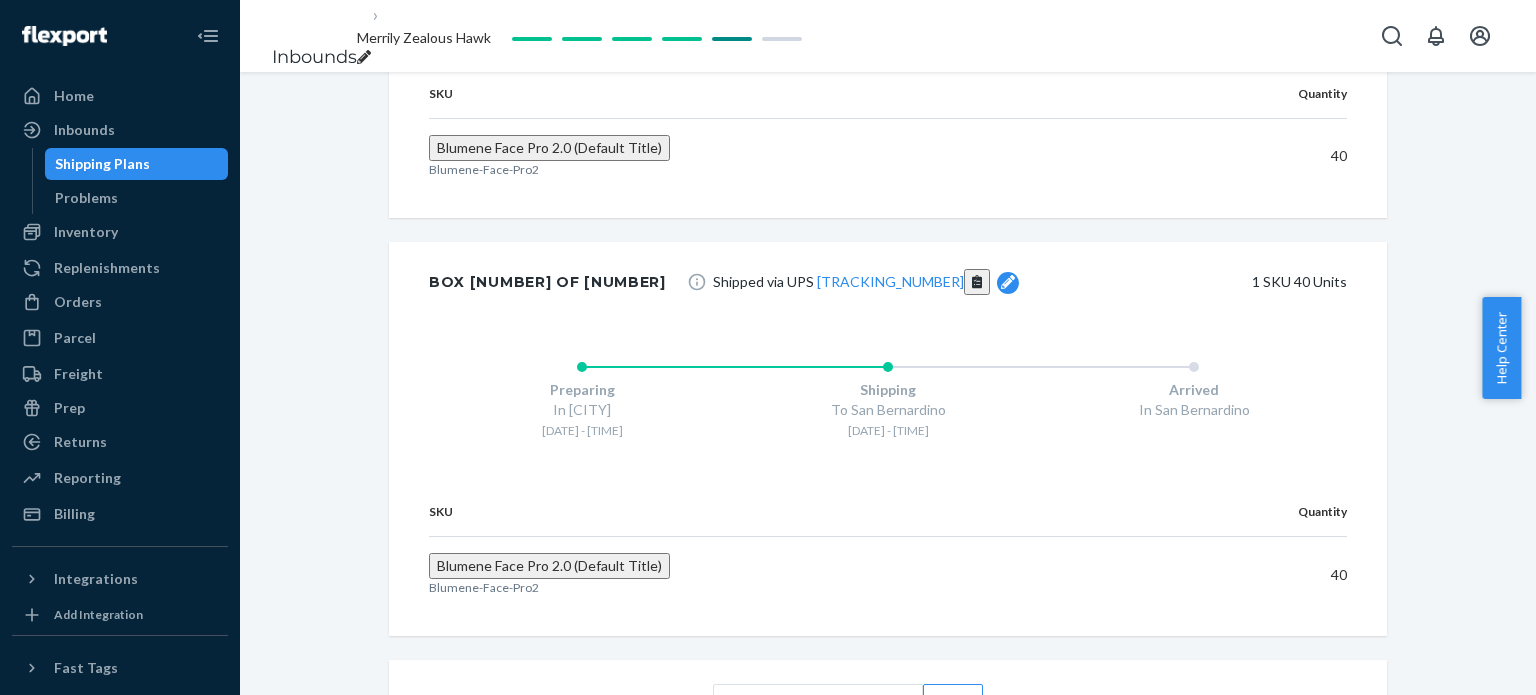 click on "Add" at bounding box center (953, 704) 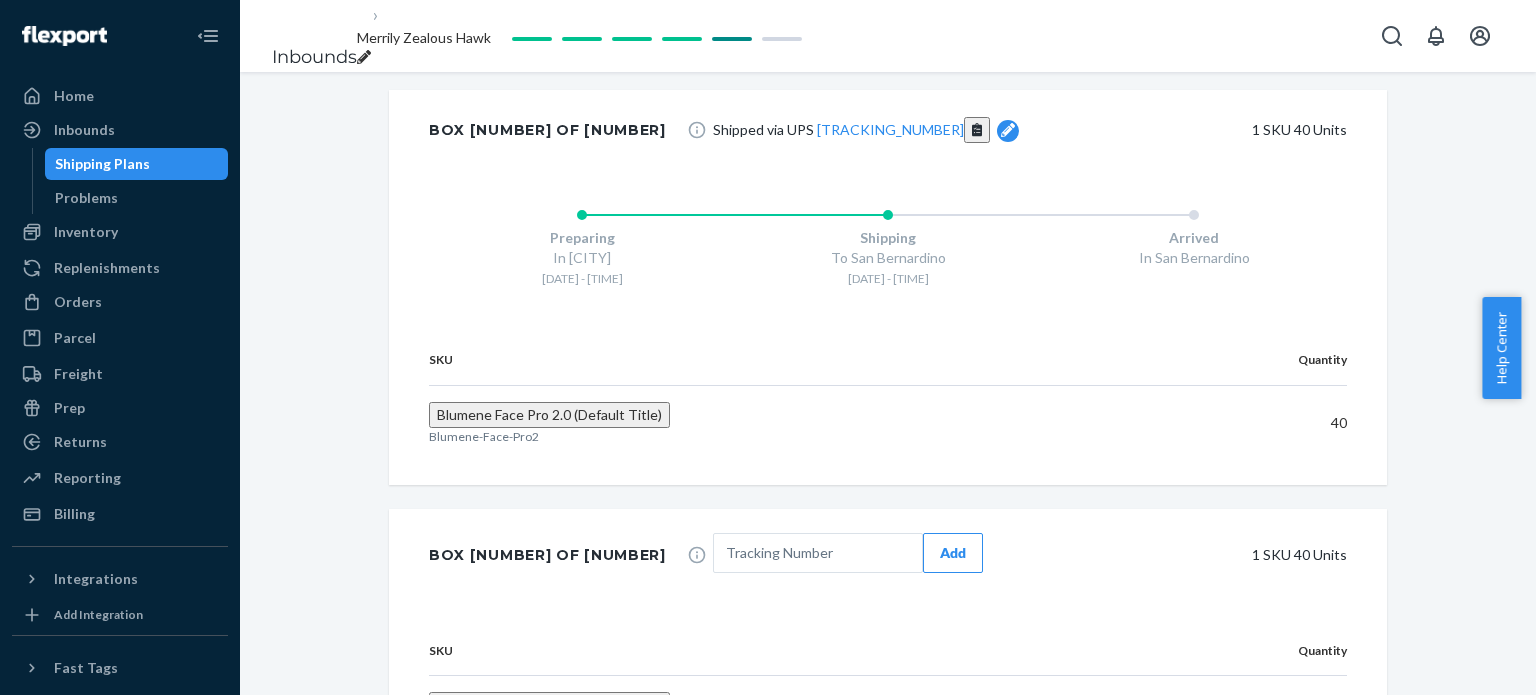scroll, scrollTop: 3400, scrollLeft: 0, axis: vertical 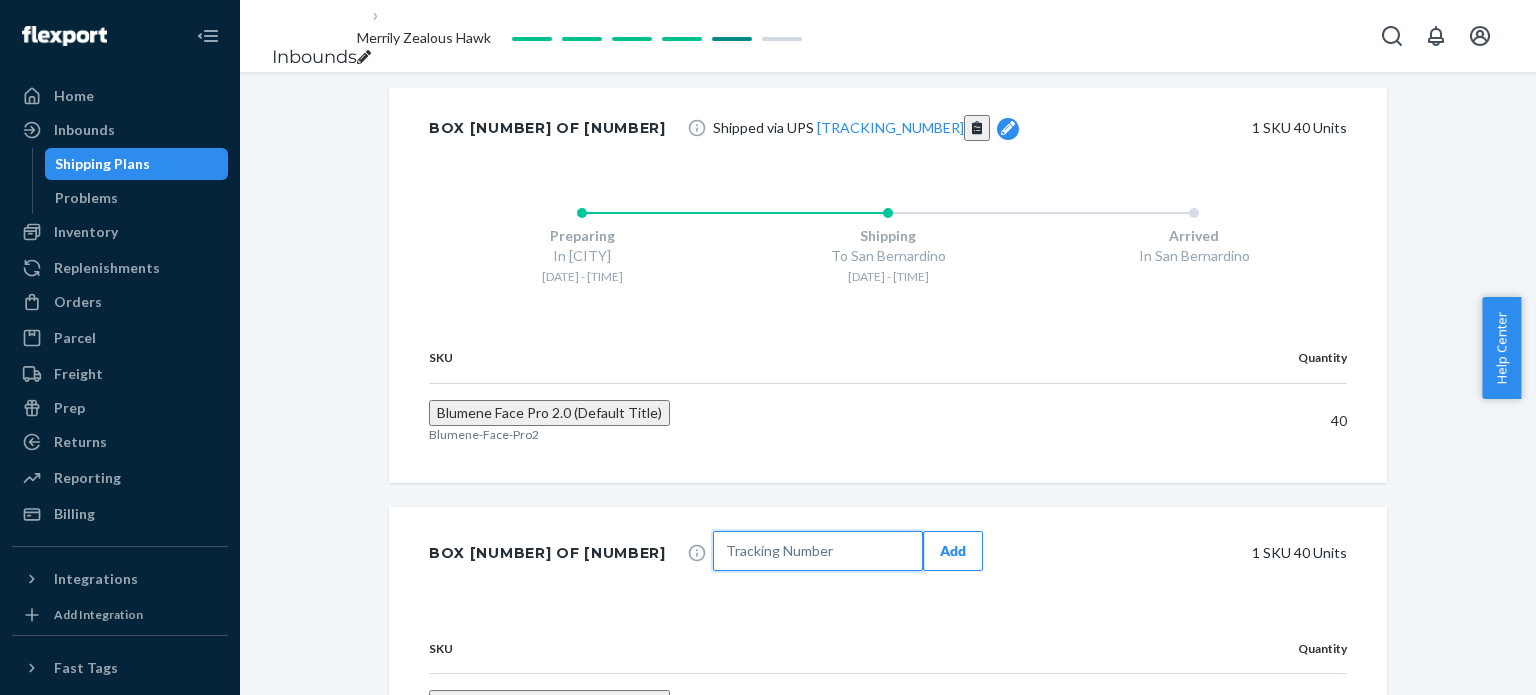 click at bounding box center (818, 551) 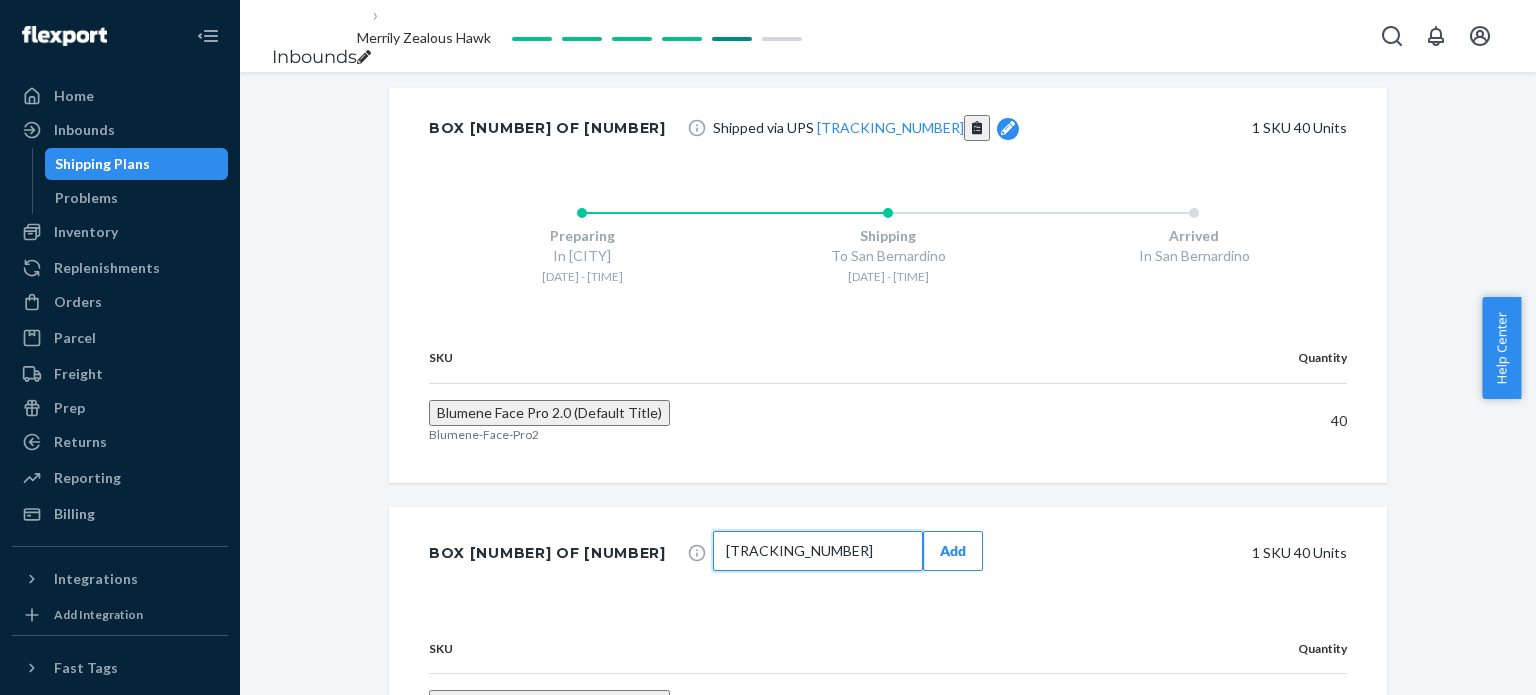 type on "[TRACKING_NUMBER]" 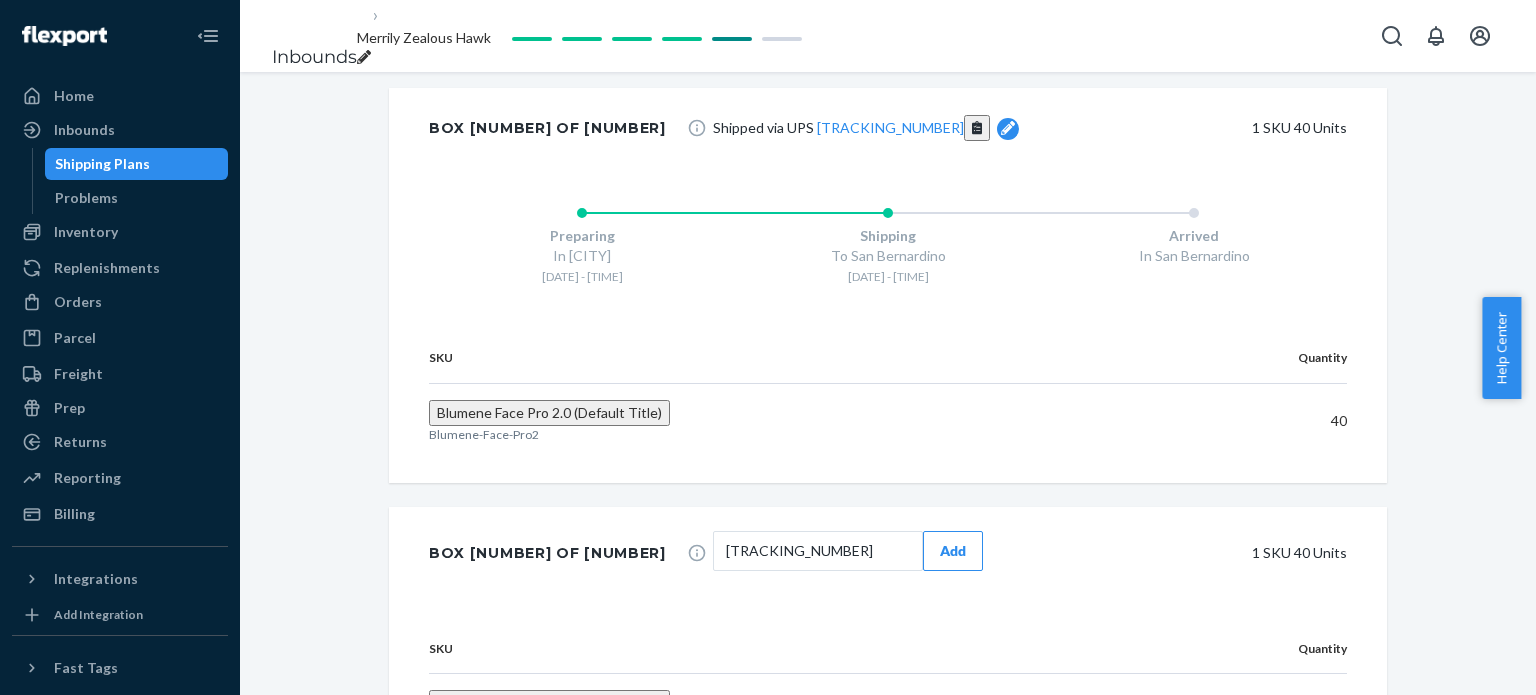 click on "Add" at bounding box center (953, 551) 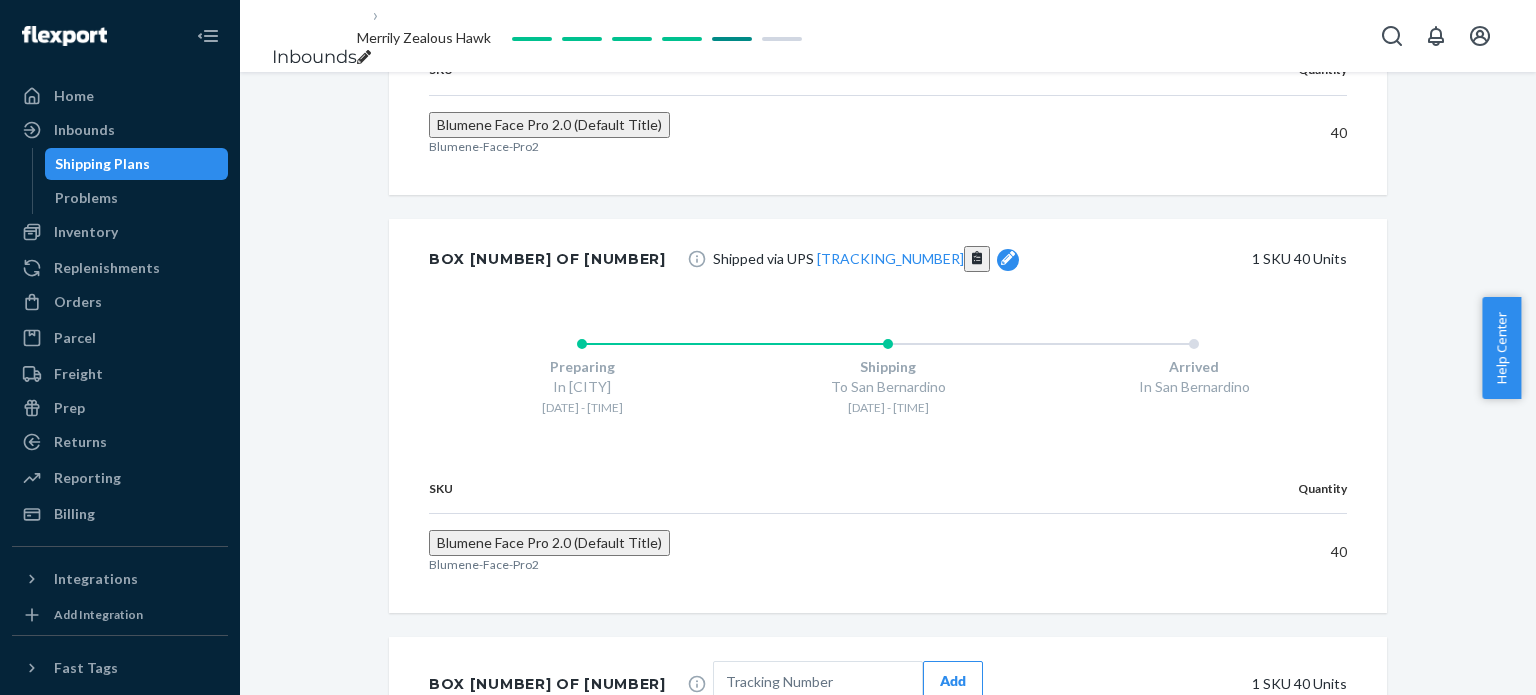 scroll, scrollTop: 3686, scrollLeft: 0, axis: vertical 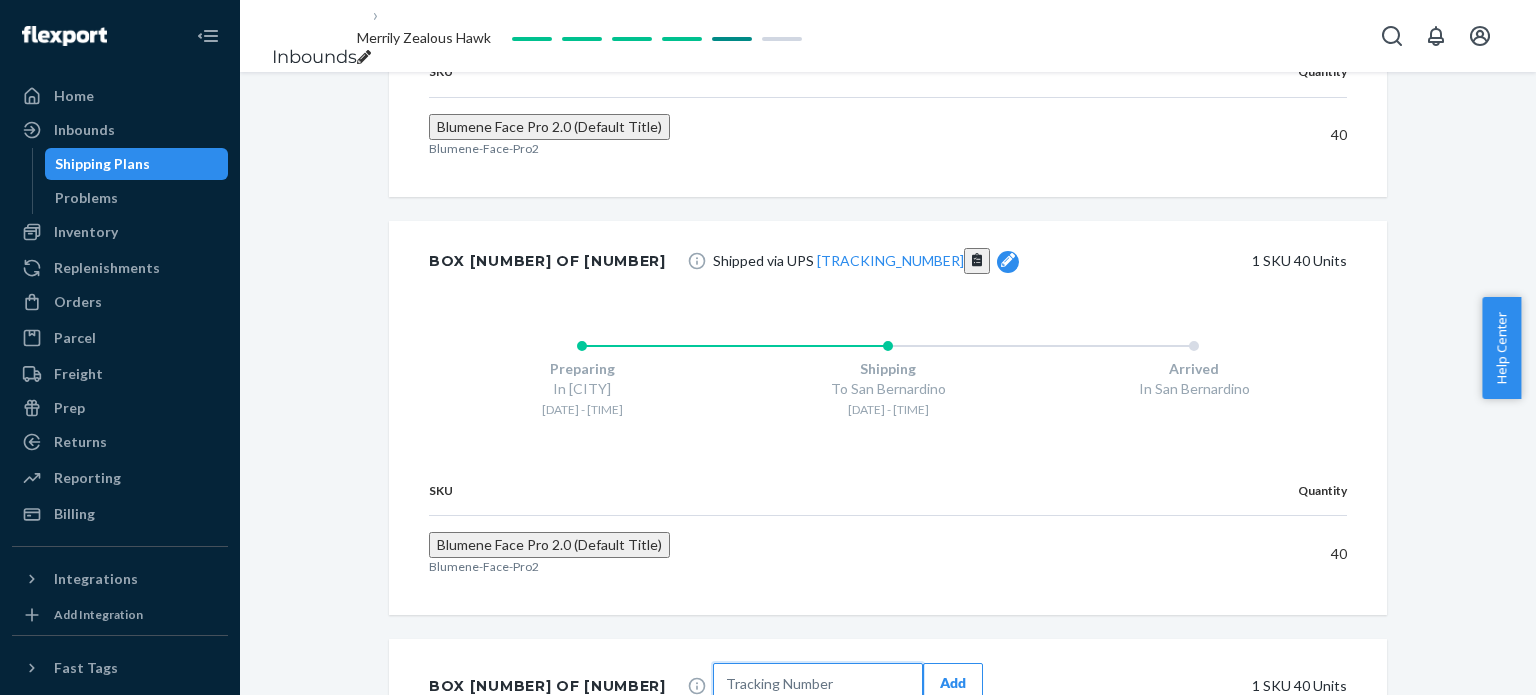 click at bounding box center (818, 683) 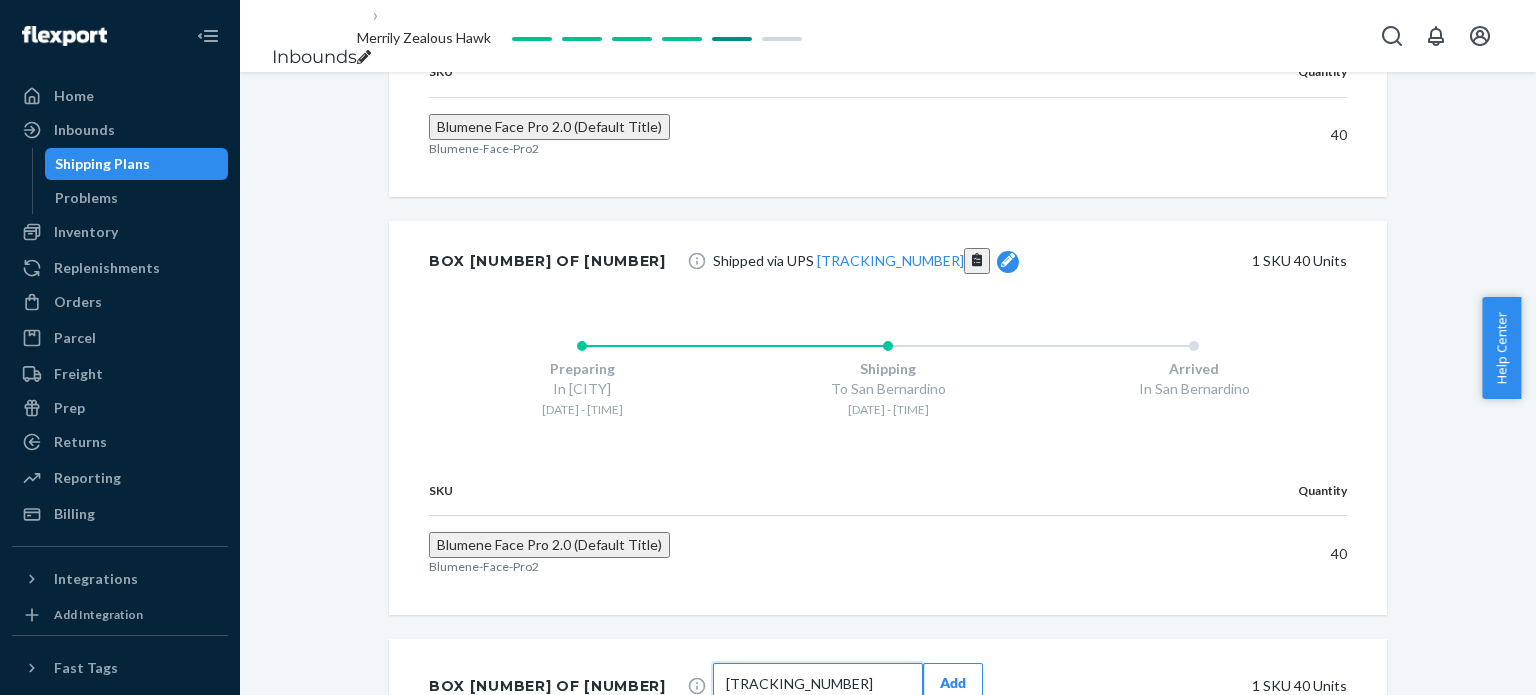 type on "[TRACKING_NUMBER]" 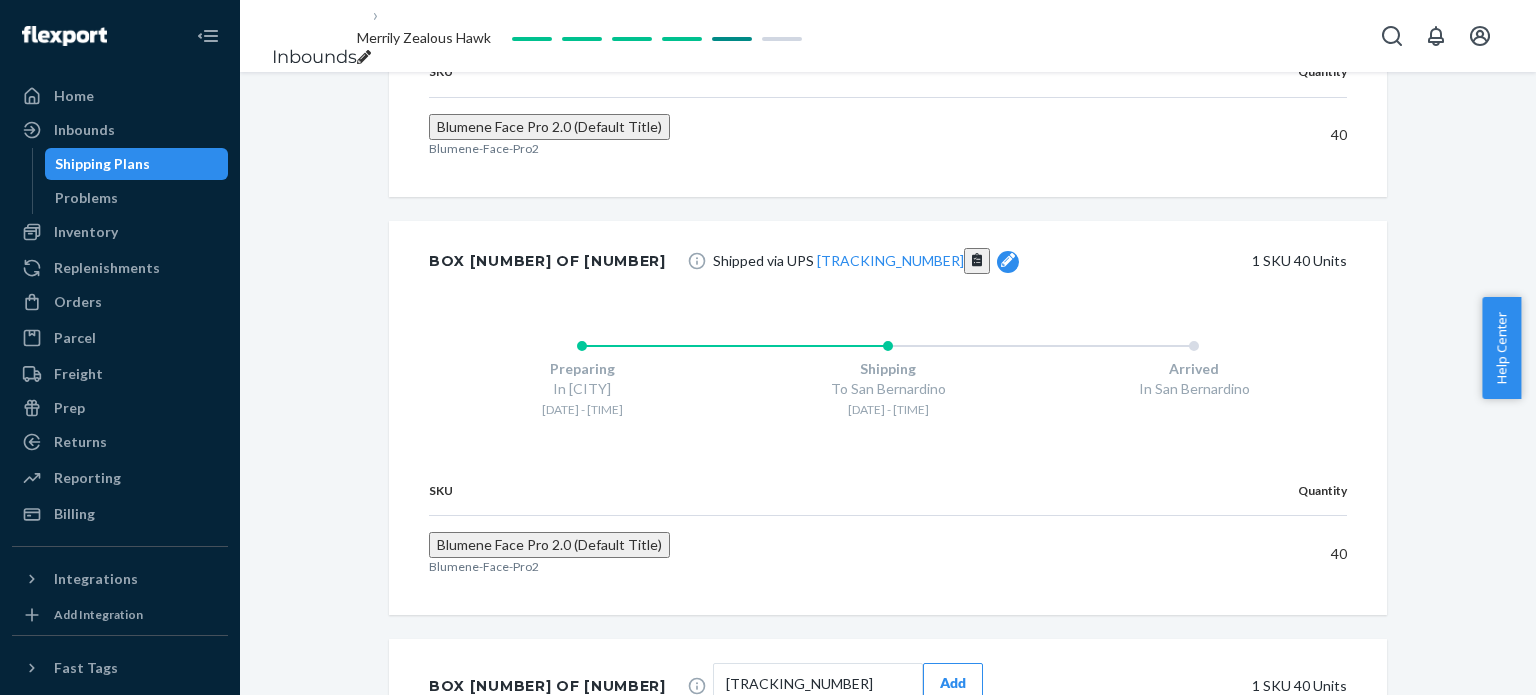 click on "Add" at bounding box center [953, 683] 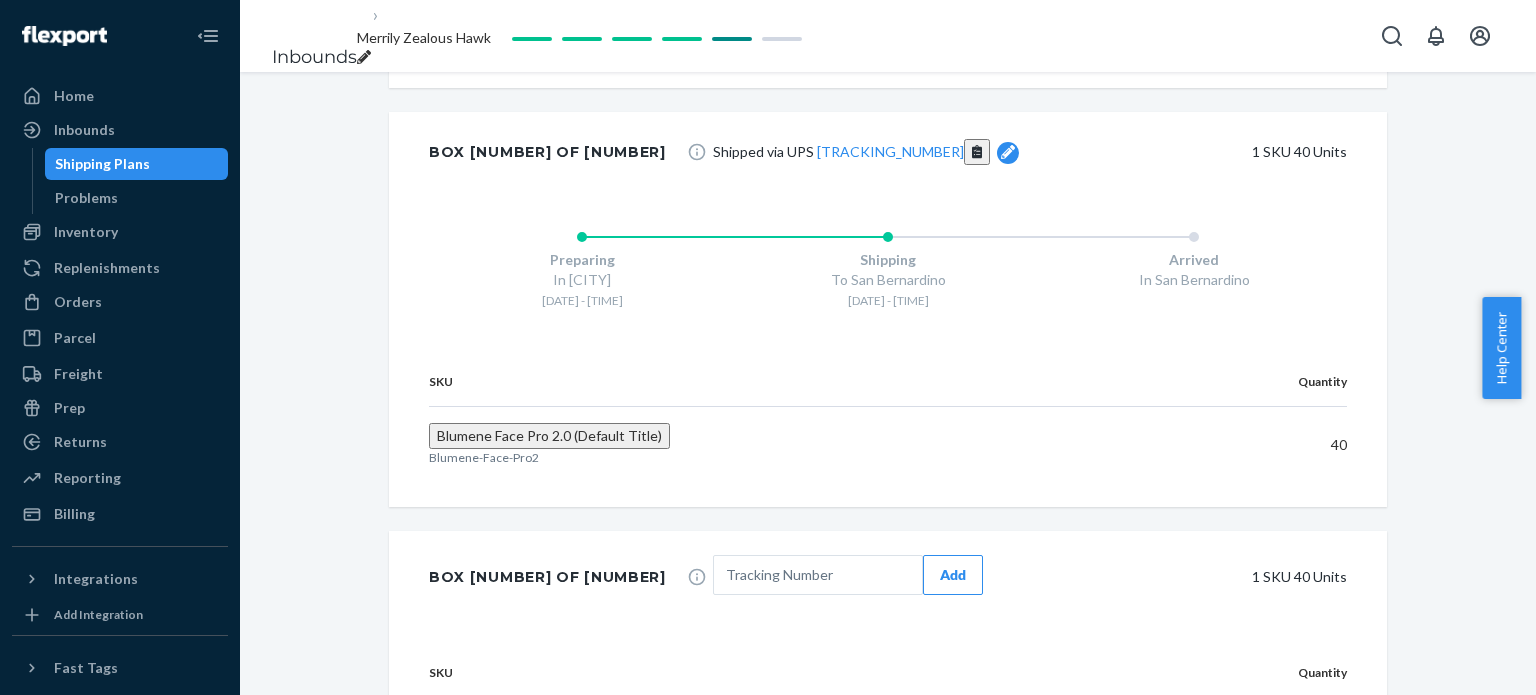 scroll, scrollTop: 4216, scrollLeft: 0, axis: vertical 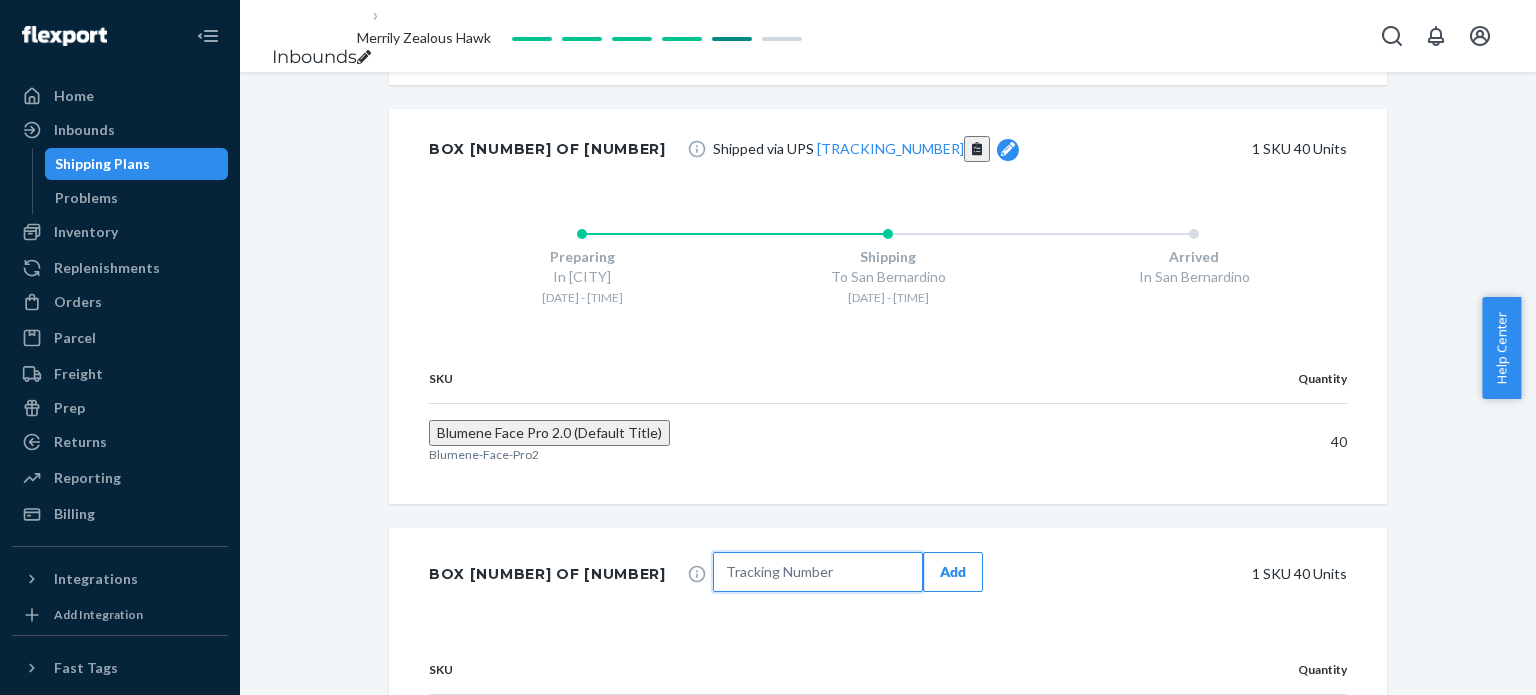 click at bounding box center (818, 572) 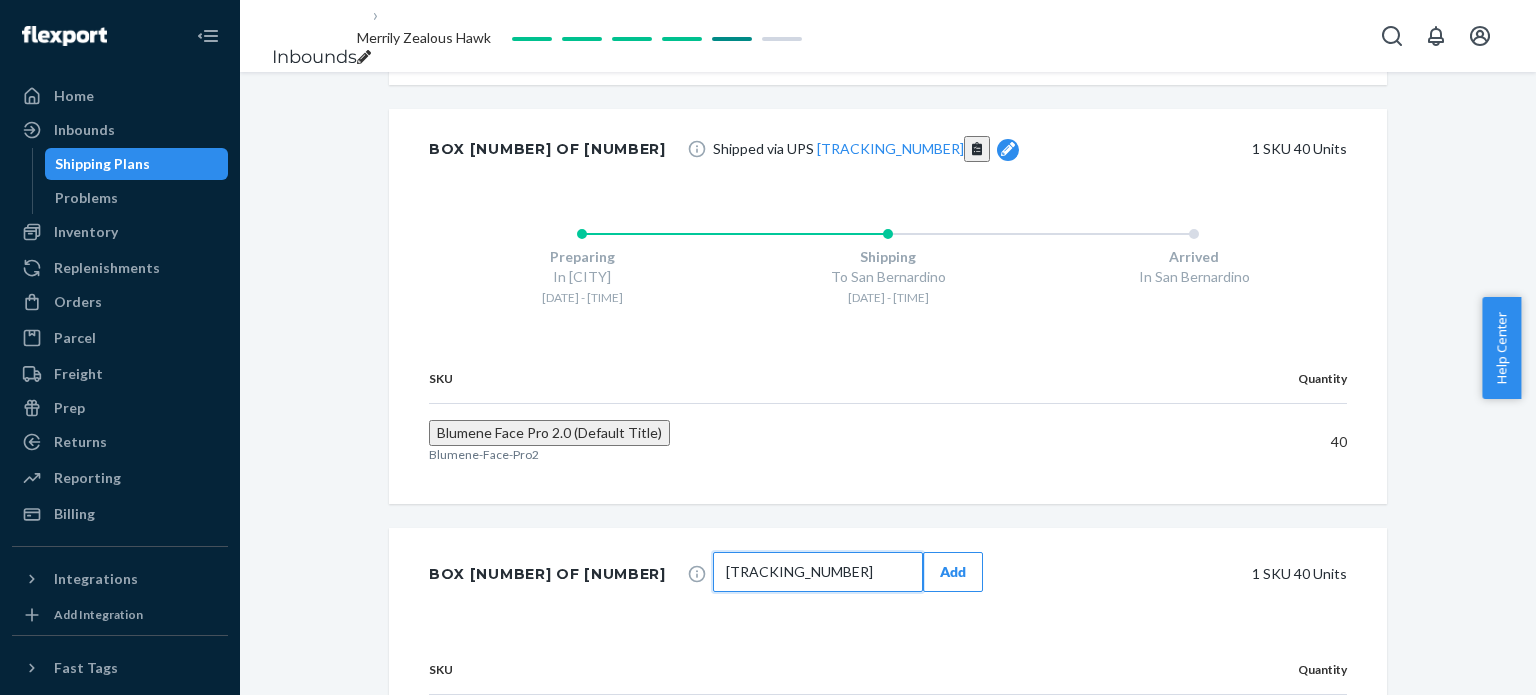 type on "[TRACKING_NUMBER]" 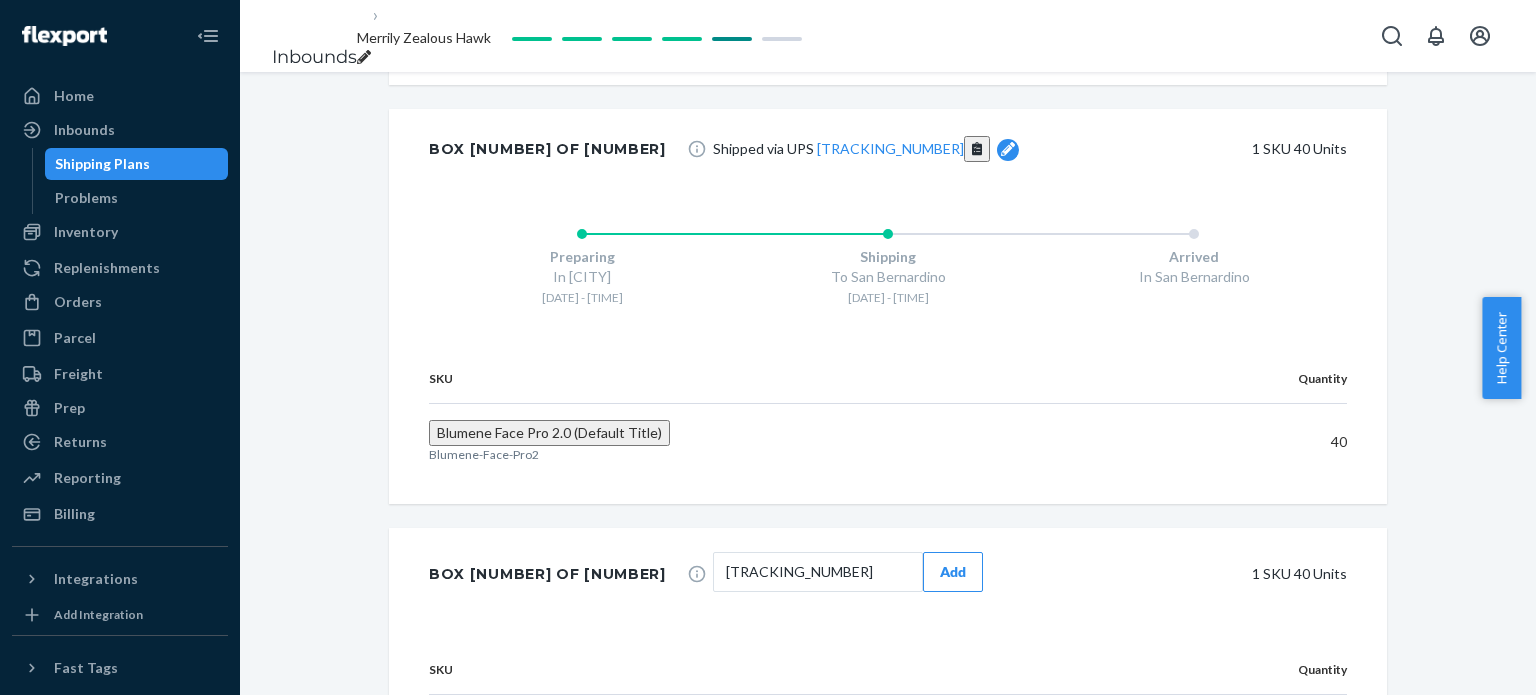 click on "Add" at bounding box center [953, 572] 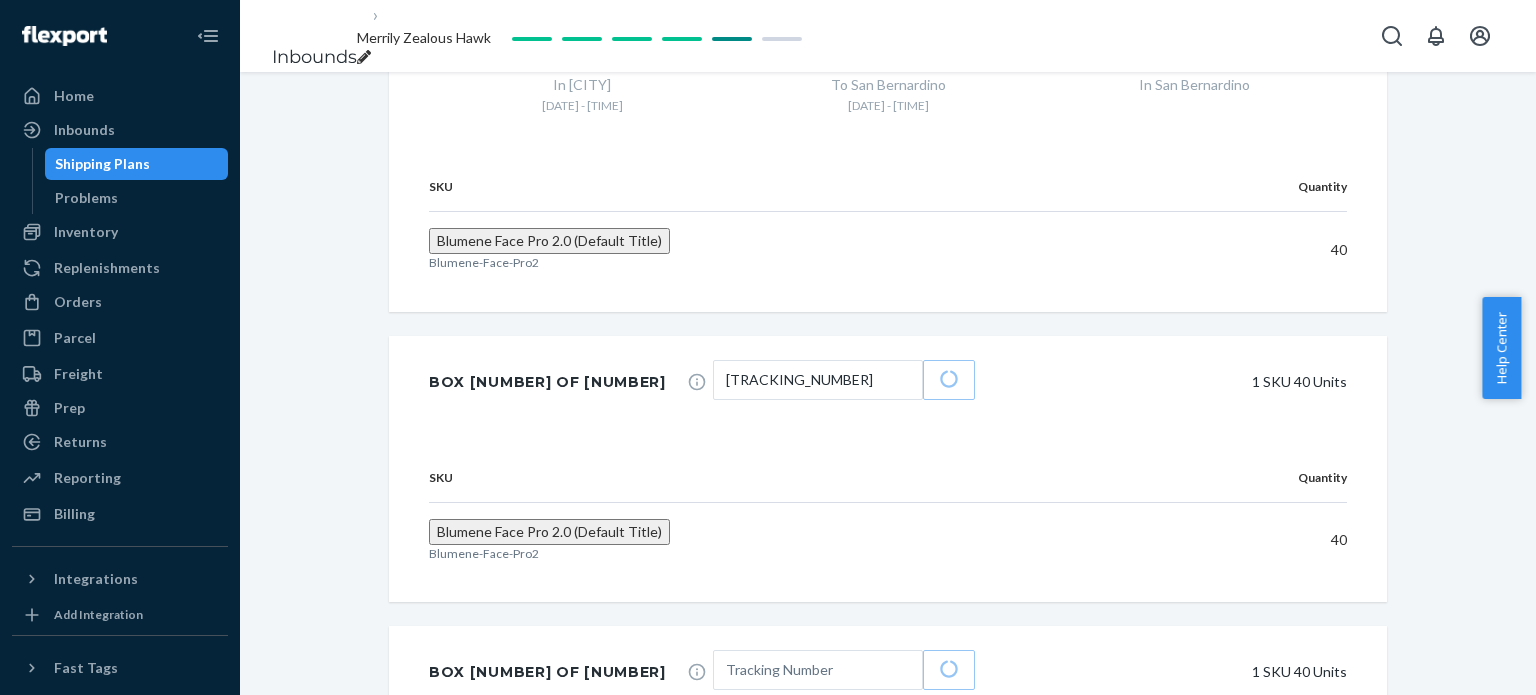 scroll, scrollTop: 4484, scrollLeft: 0, axis: vertical 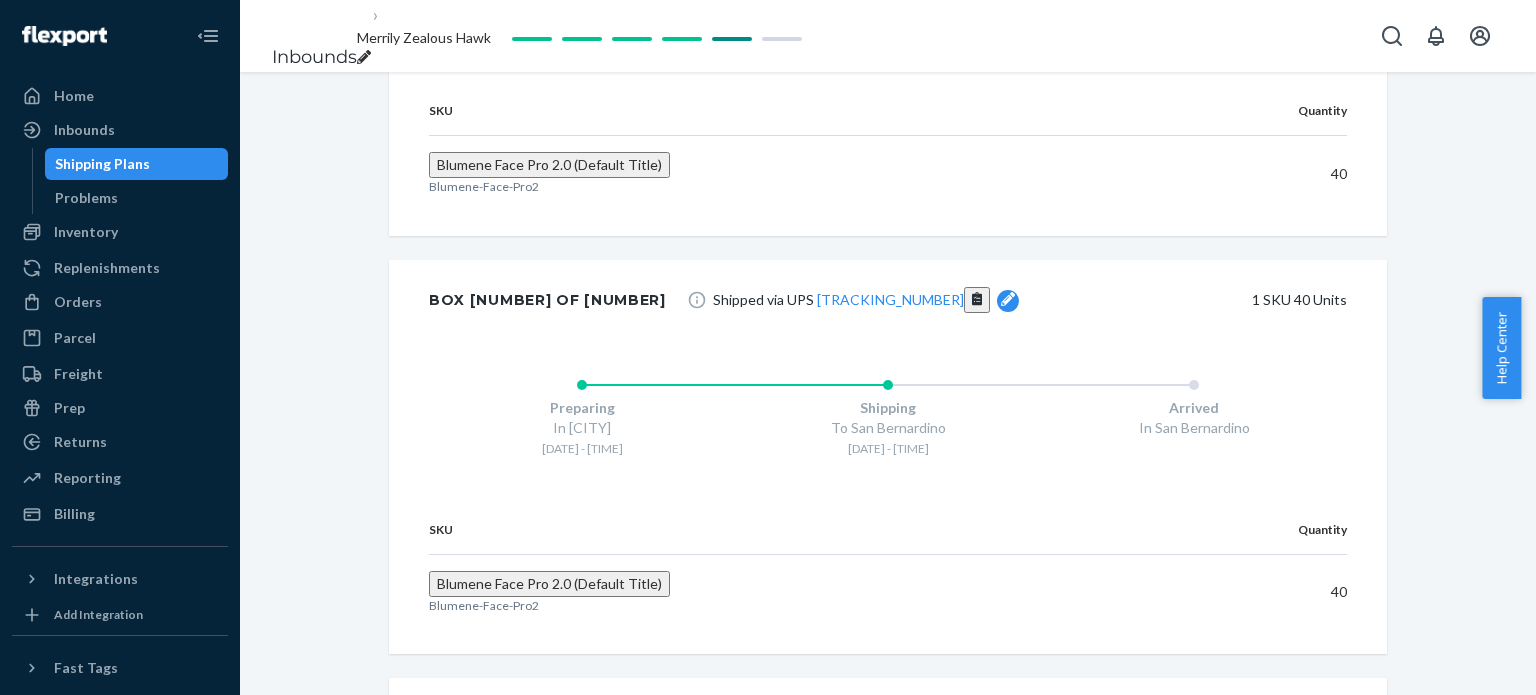click at bounding box center (818, 722) 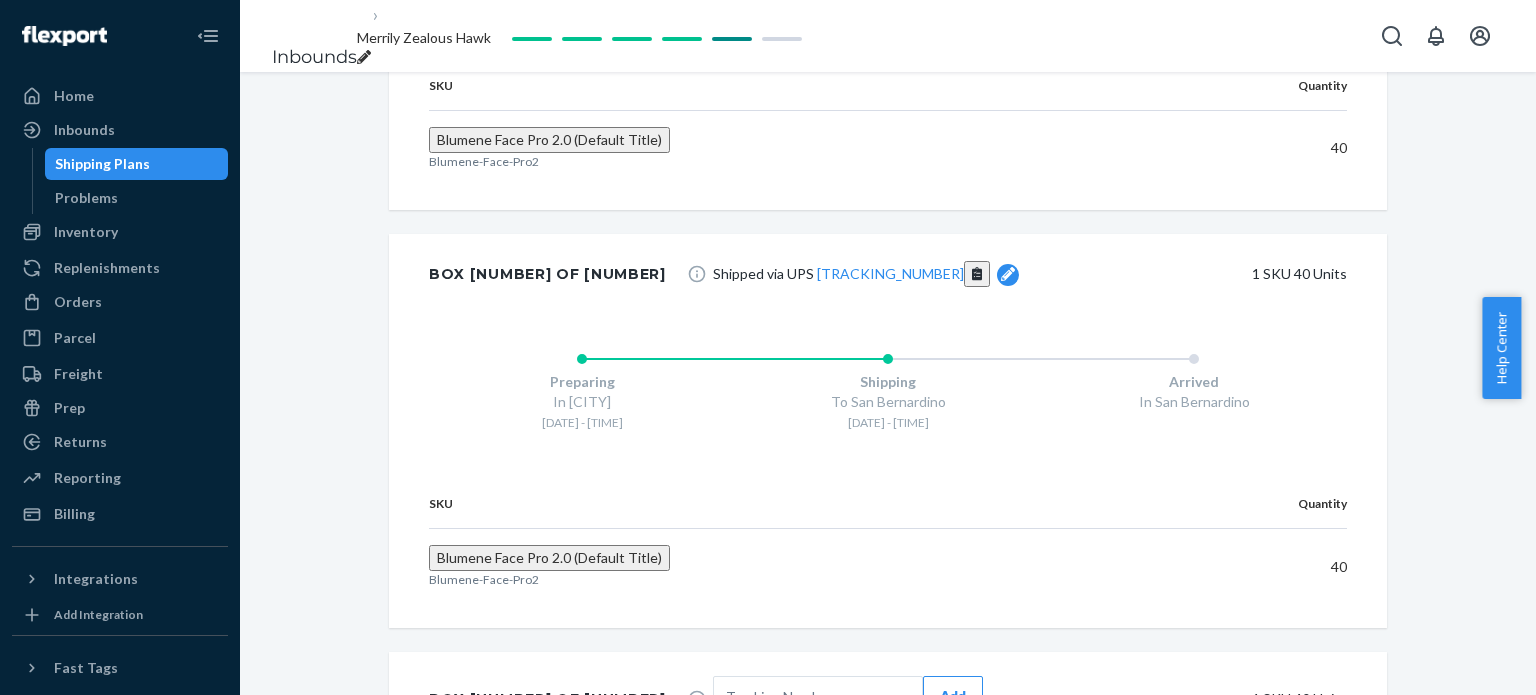 scroll, scrollTop: 4932, scrollLeft: 0, axis: vertical 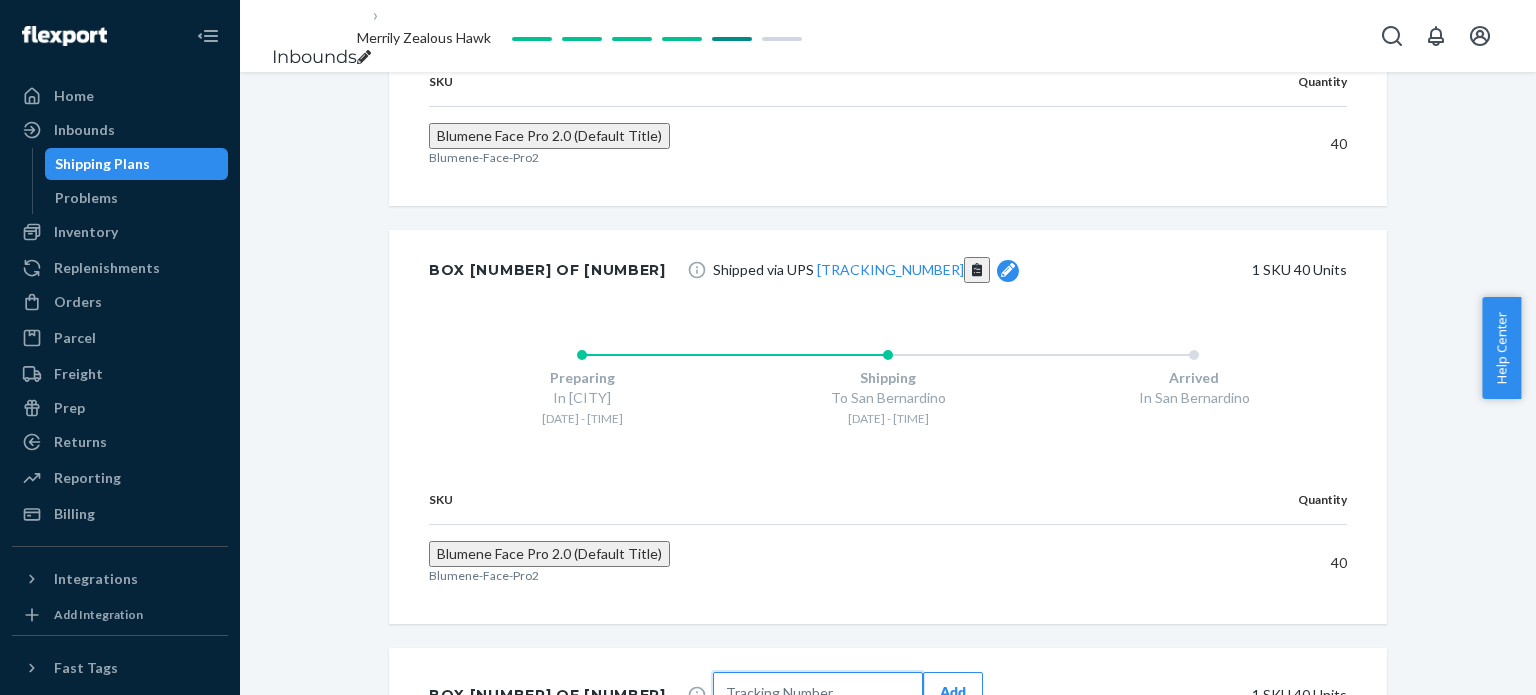 click at bounding box center [818, 692] 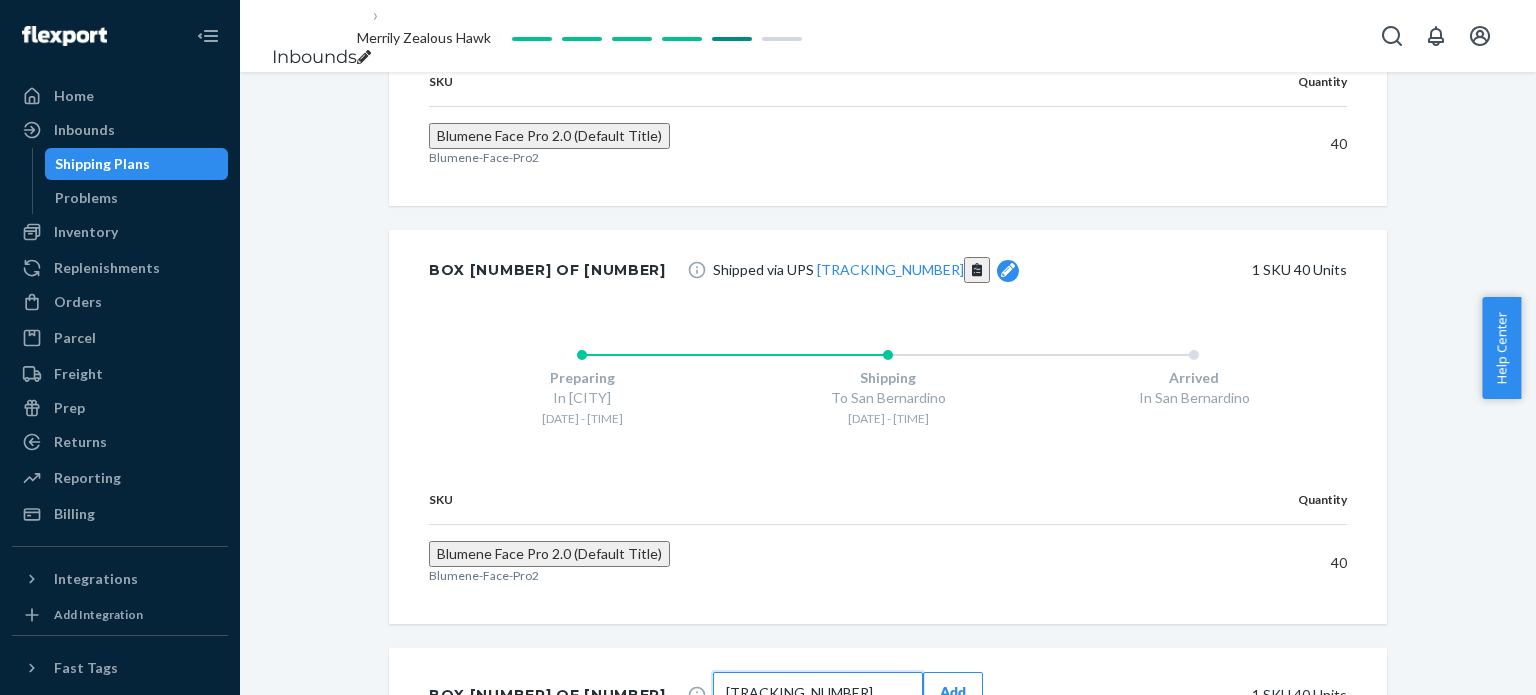 type on "[TRACKING_NUMBER]" 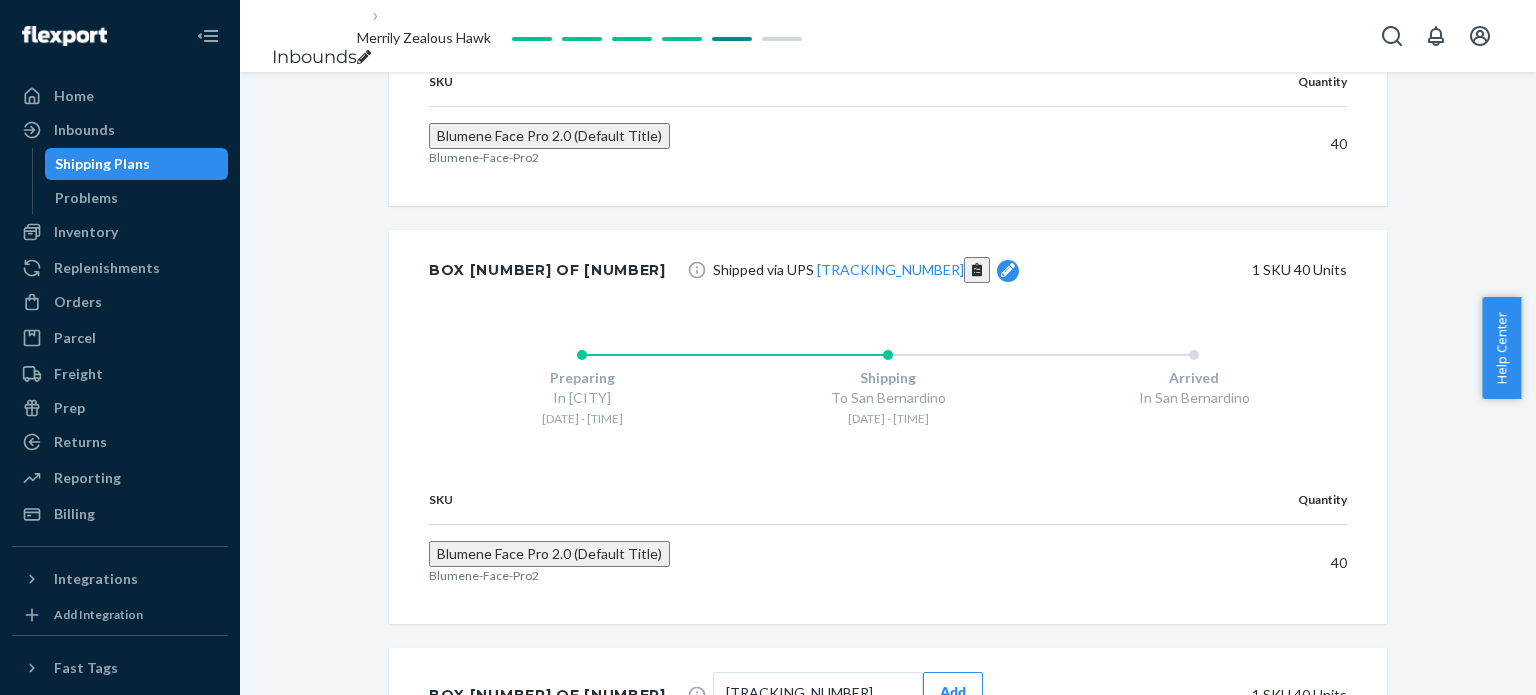 click on "Add" at bounding box center [953, 692] 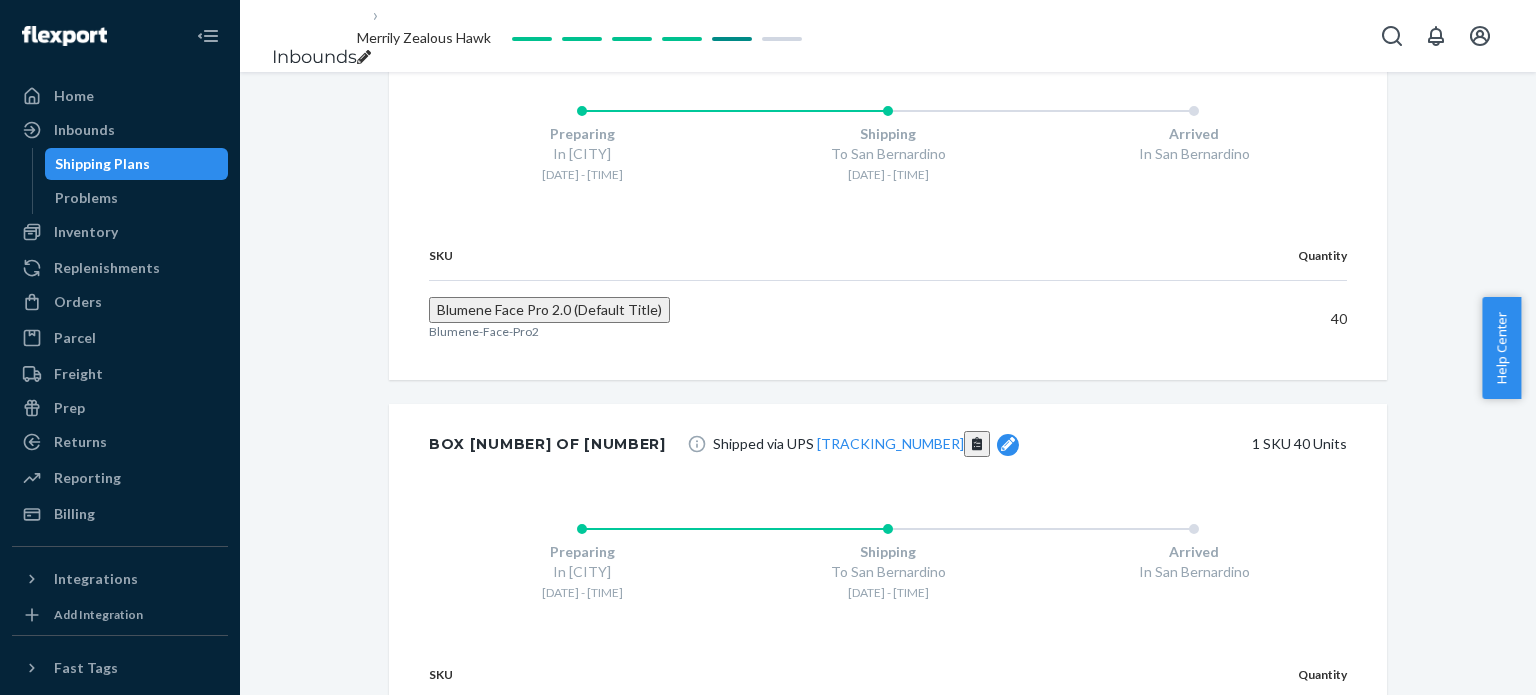 scroll, scrollTop: 5181, scrollLeft: 0, axis: vertical 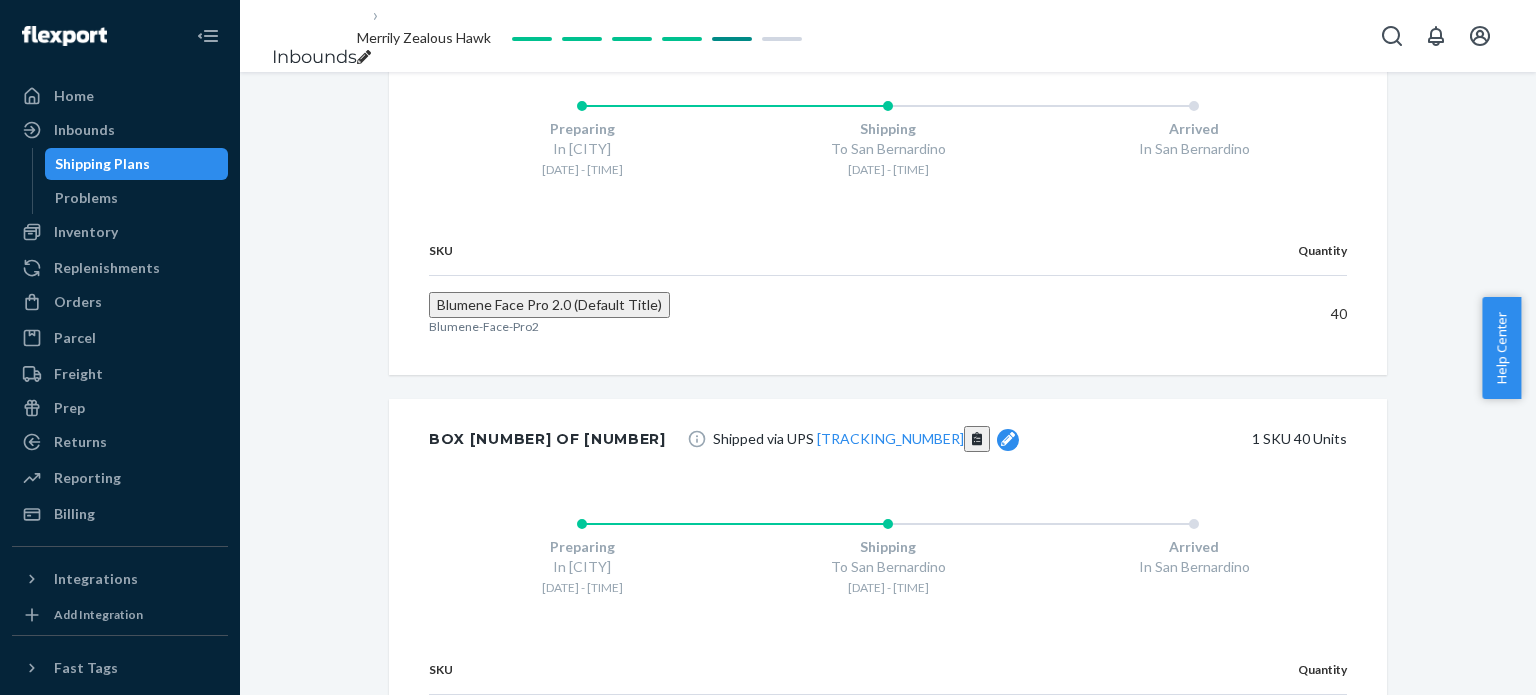 click at bounding box center (818, 862) 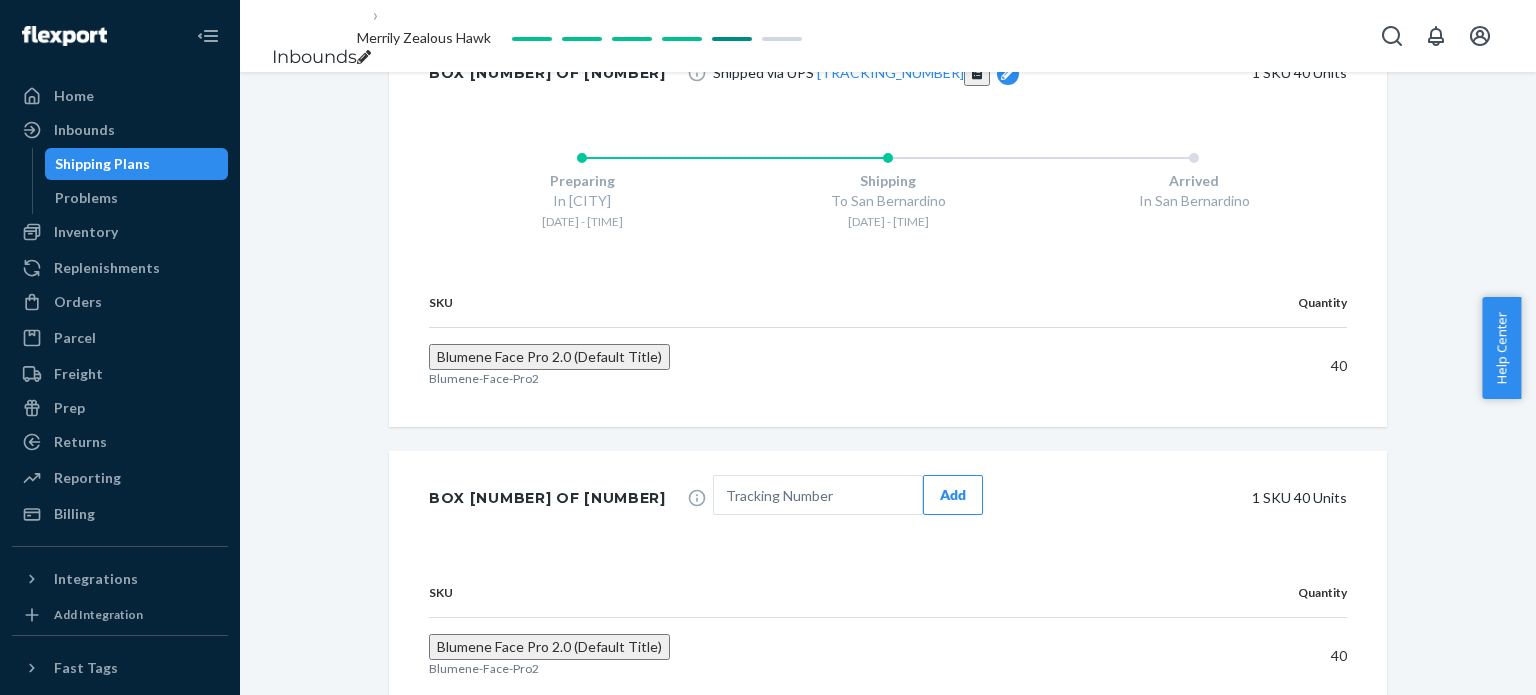 scroll, scrollTop: 5968, scrollLeft: 0, axis: vertical 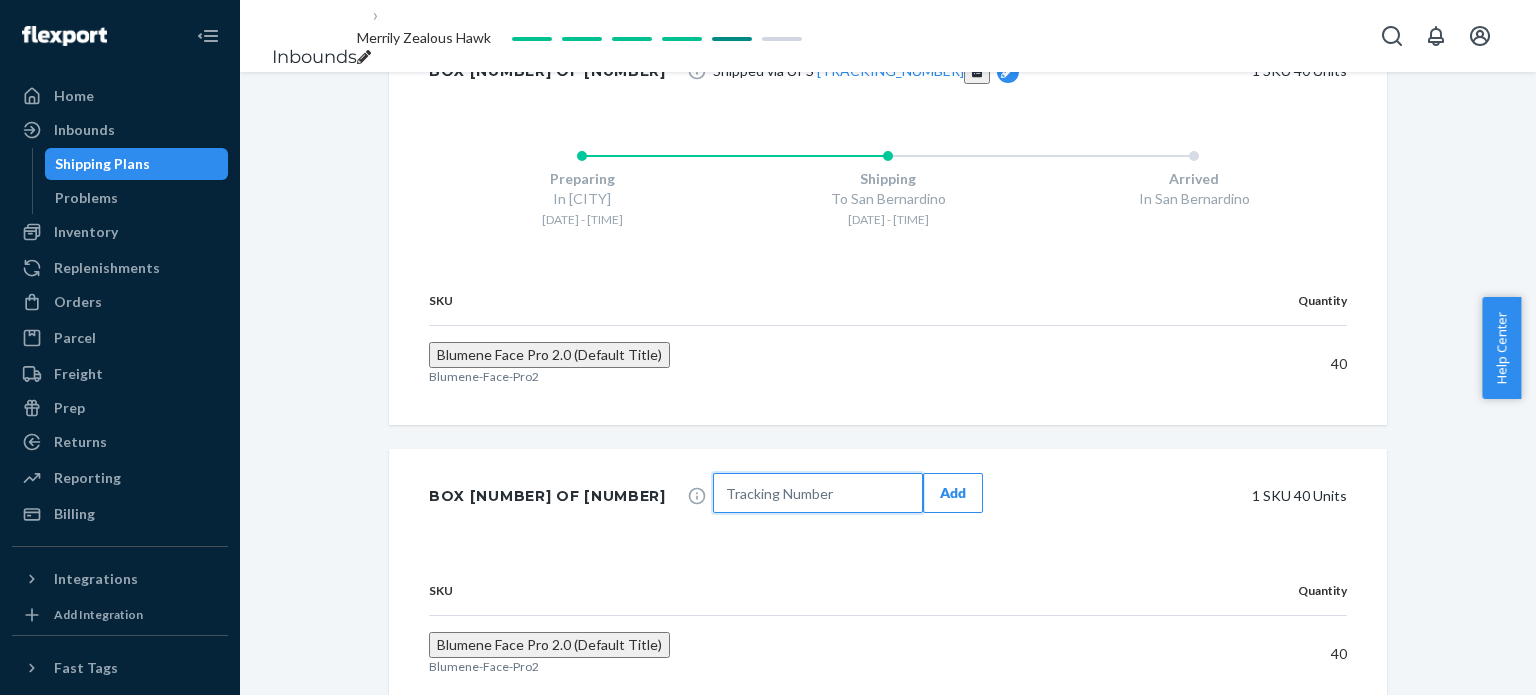 click at bounding box center (818, 493) 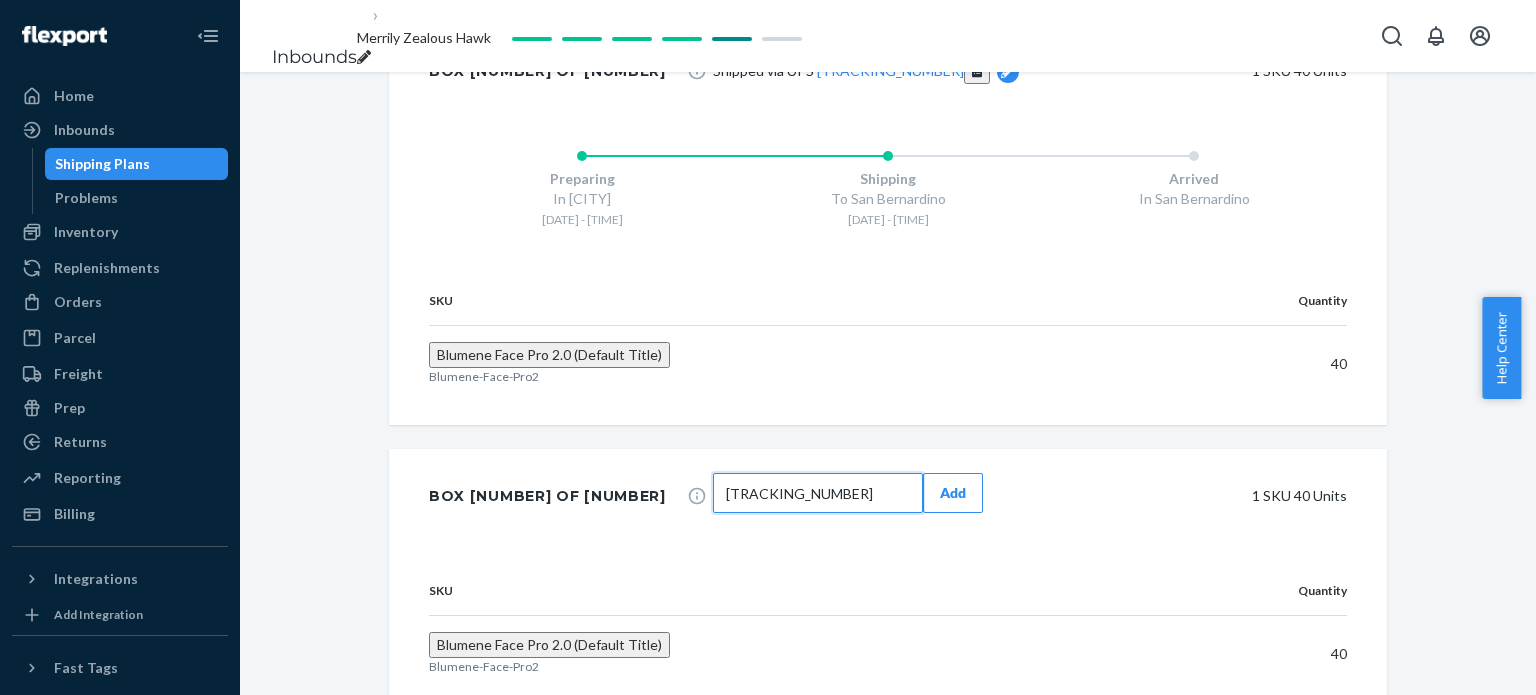 type on "[TRACKING_NUMBER]" 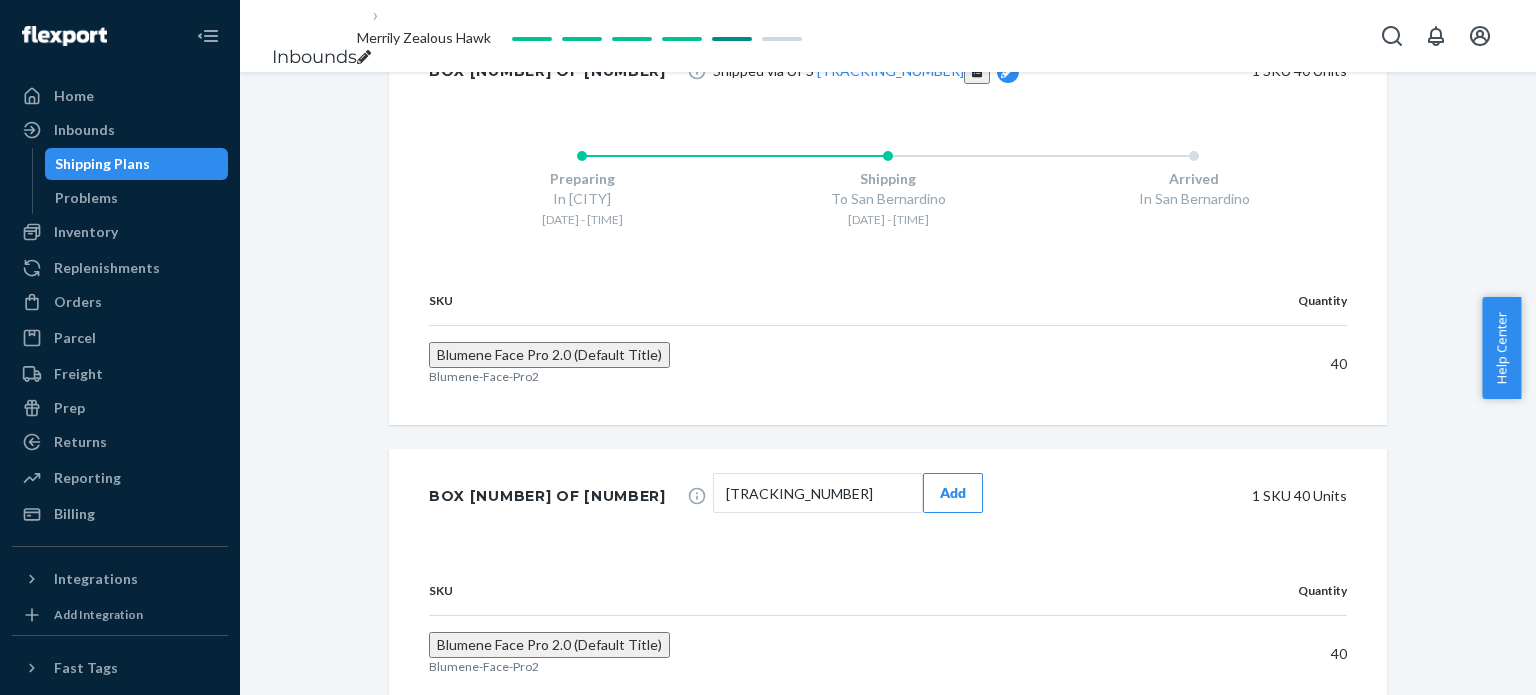 click on "Add" at bounding box center [953, 493] 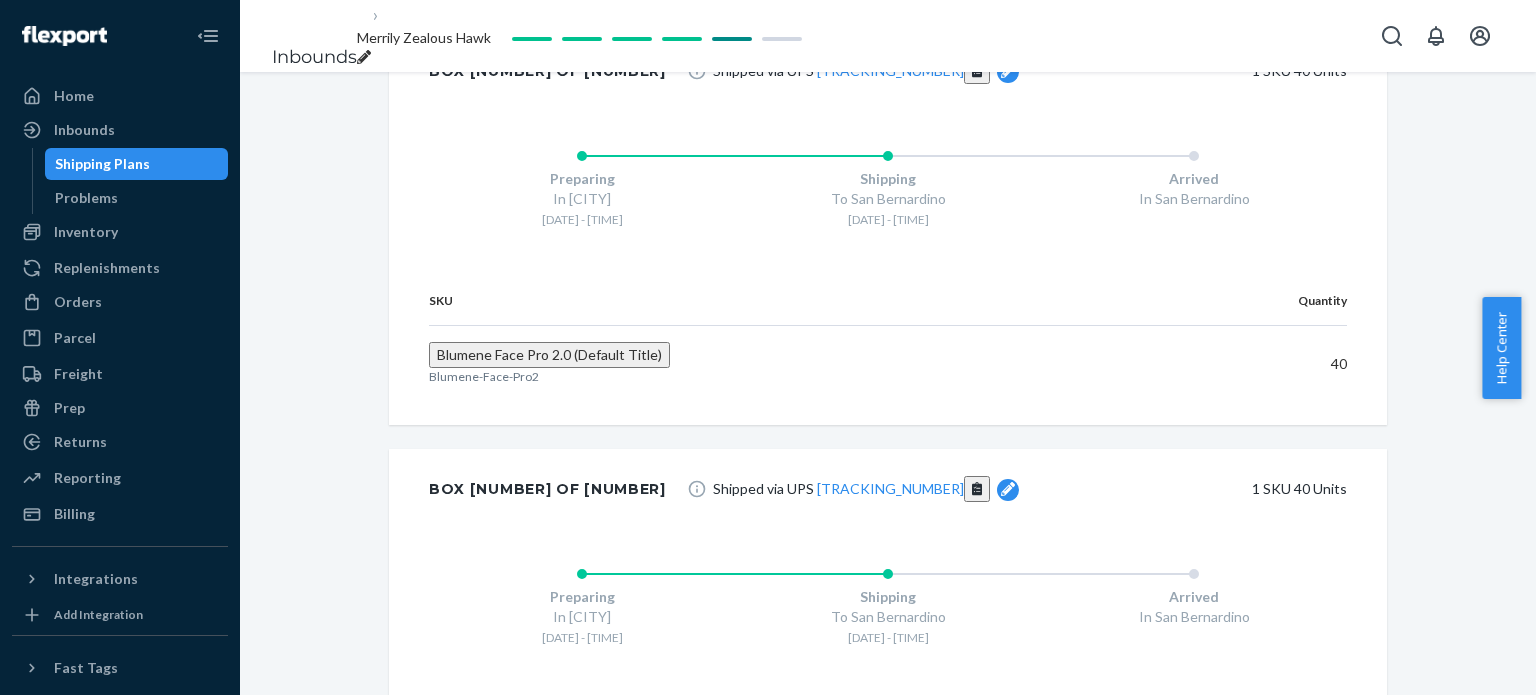 click at bounding box center (818, 912) 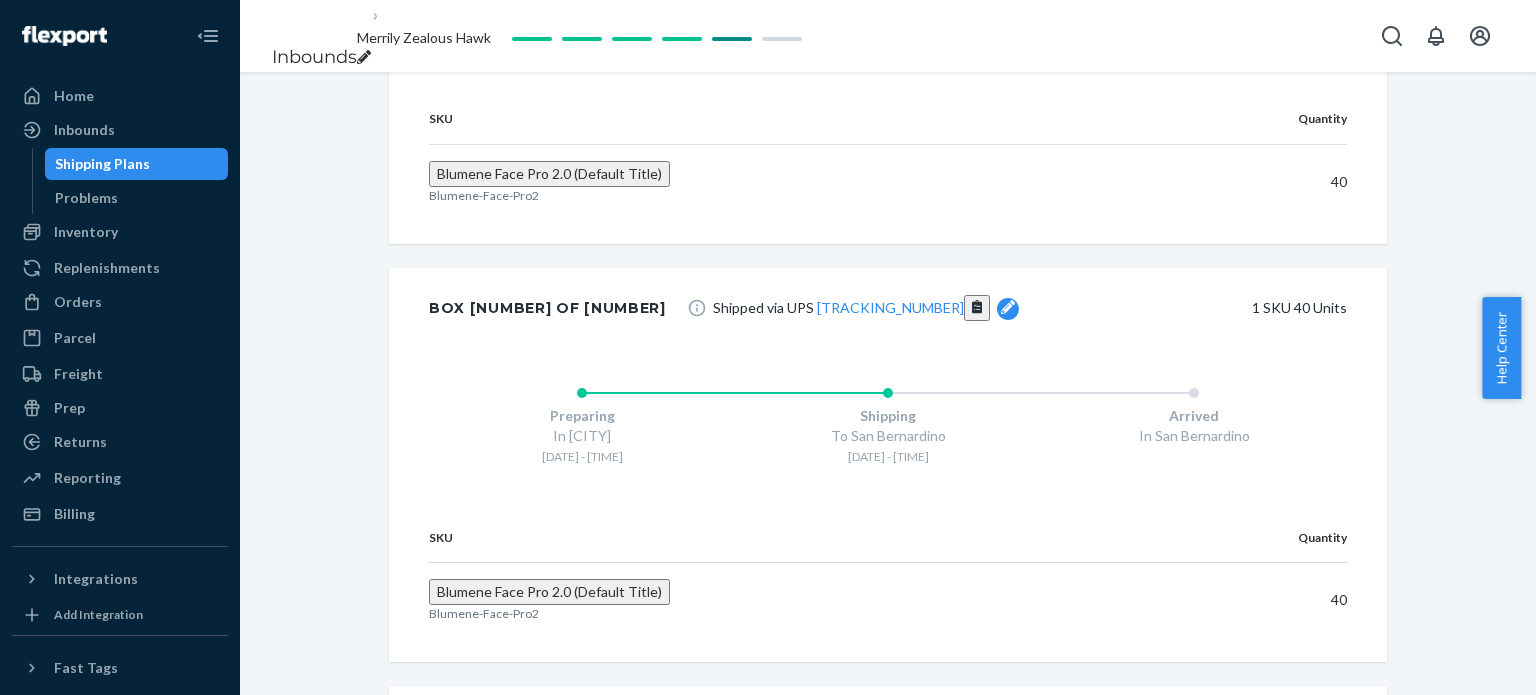 scroll, scrollTop: 6569, scrollLeft: 0, axis: vertical 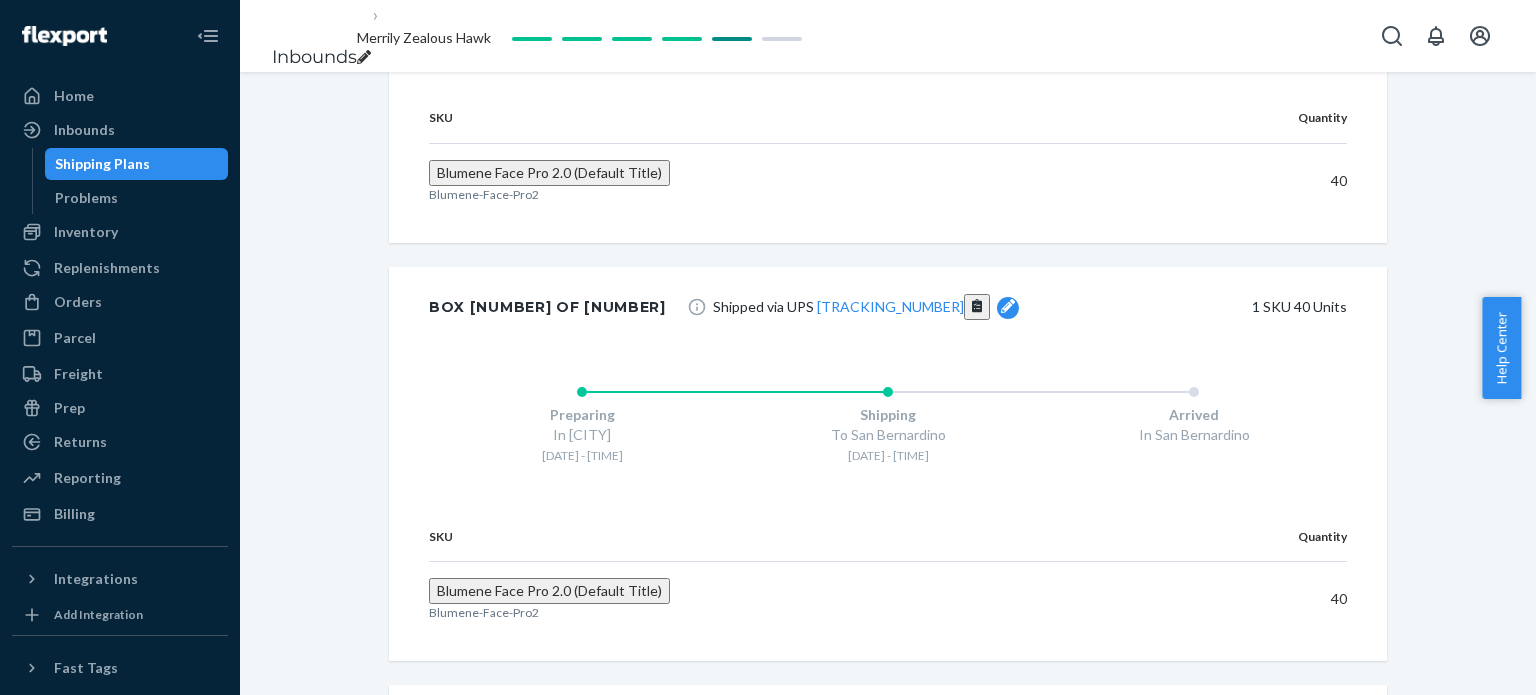 click at bounding box center (818, 729) 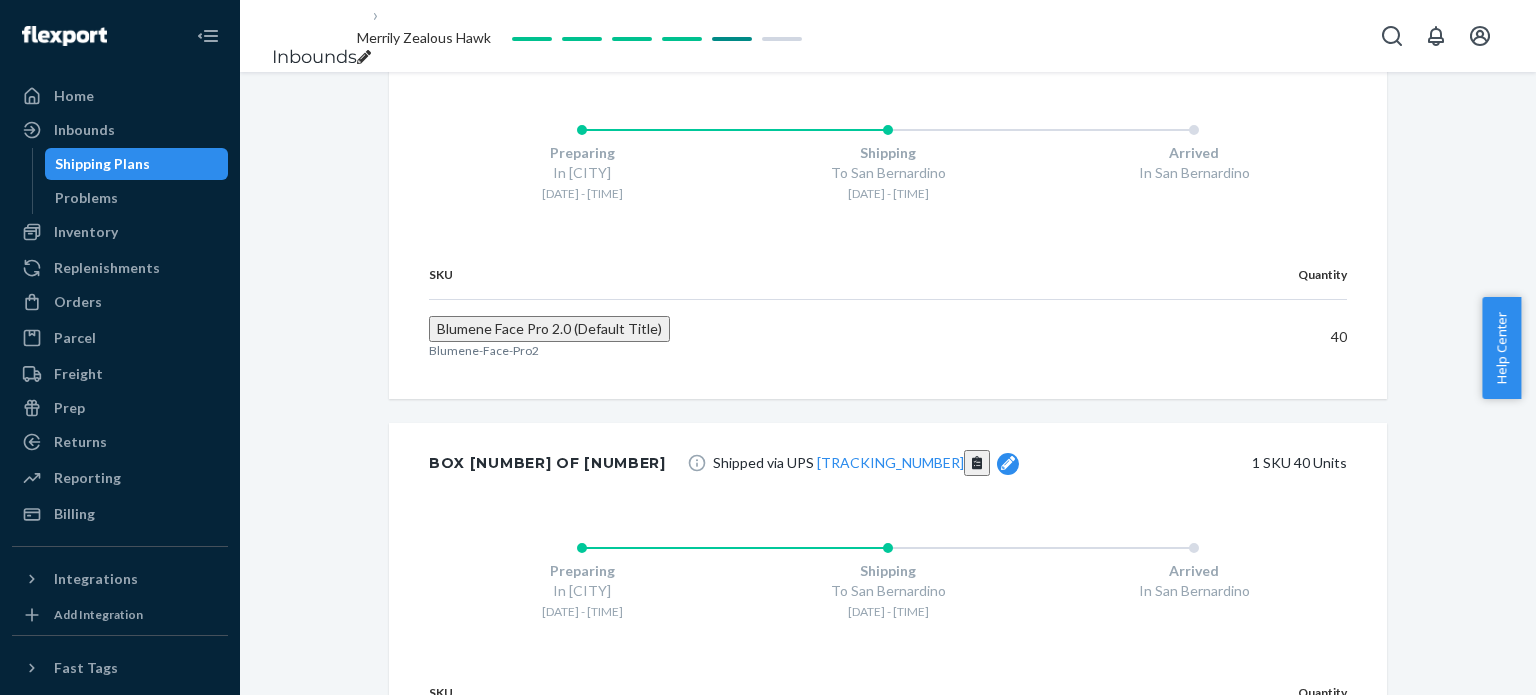 click on "Blumene Face Pro 2.0 (Default Title) Blumene-Face-Pro2" at bounding box center [787, 755] 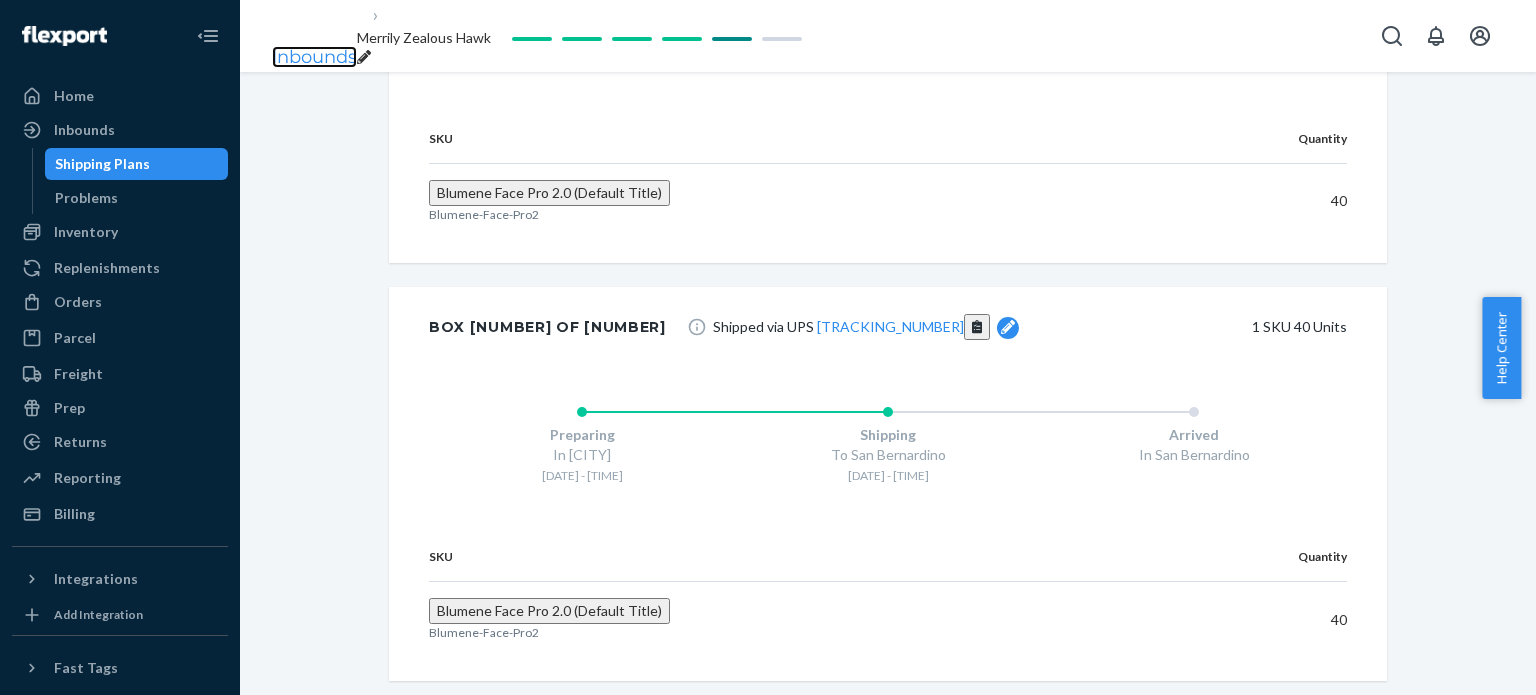 click on "Inbounds" at bounding box center [314, 57] 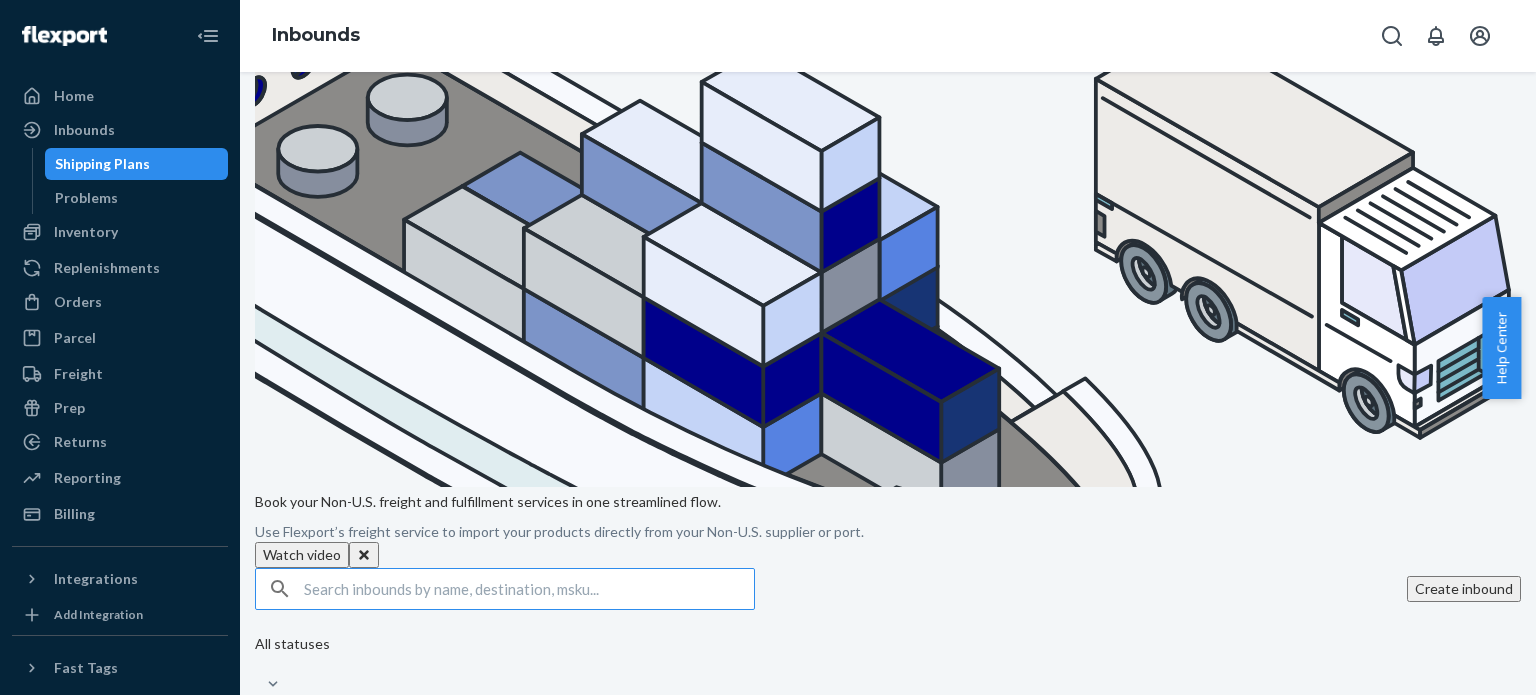 scroll, scrollTop: 512, scrollLeft: 0, axis: vertical 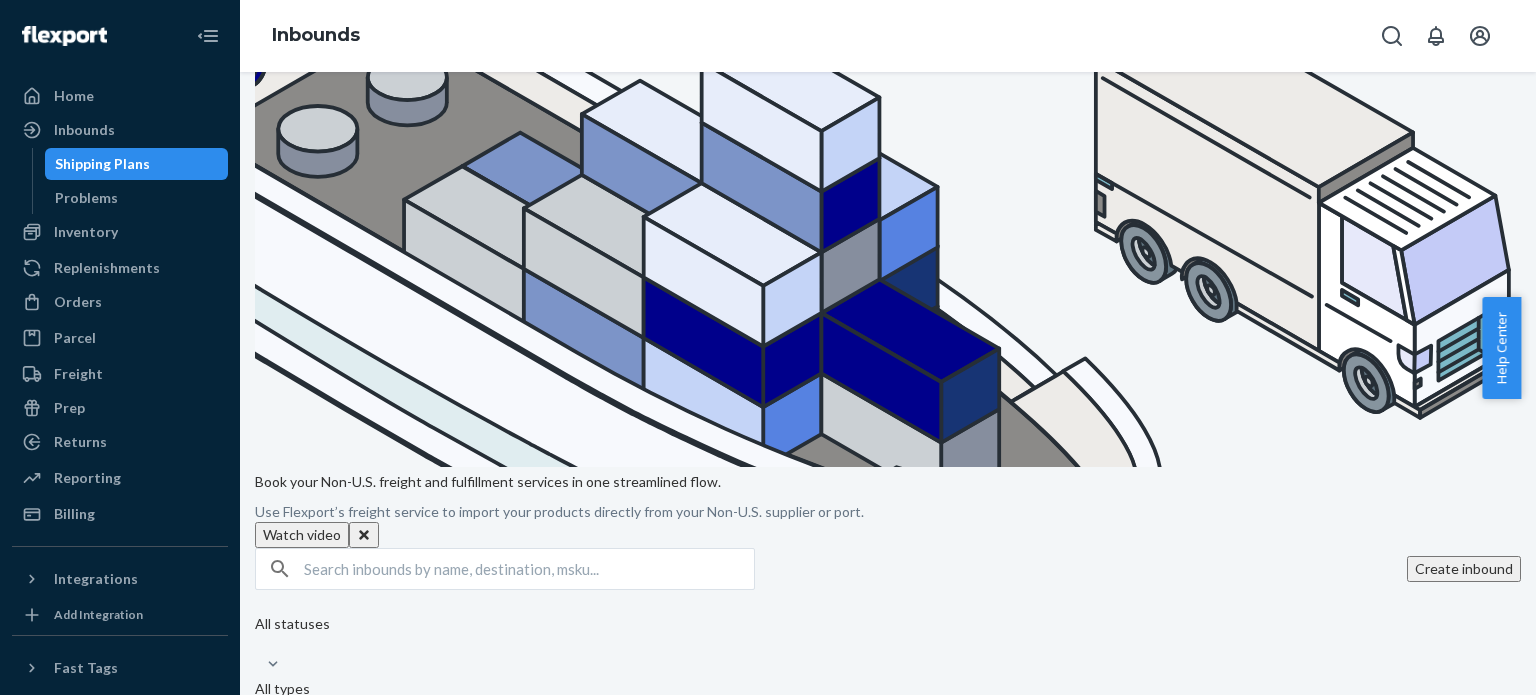 click on "Blissfully Victorious Eland Created [DATE]" at bounding box center (450, 1282) 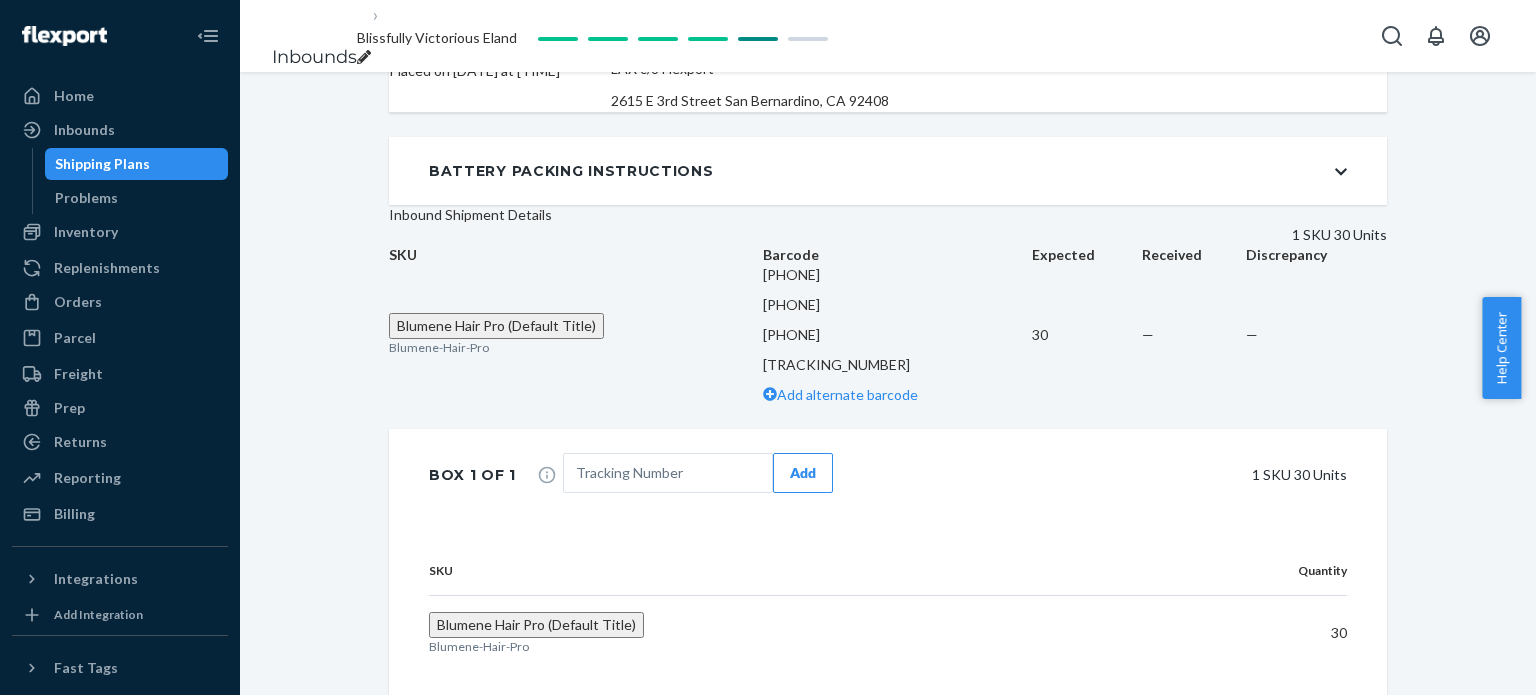 scroll, scrollTop: 412, scrollLeft: 0, axis: vertical 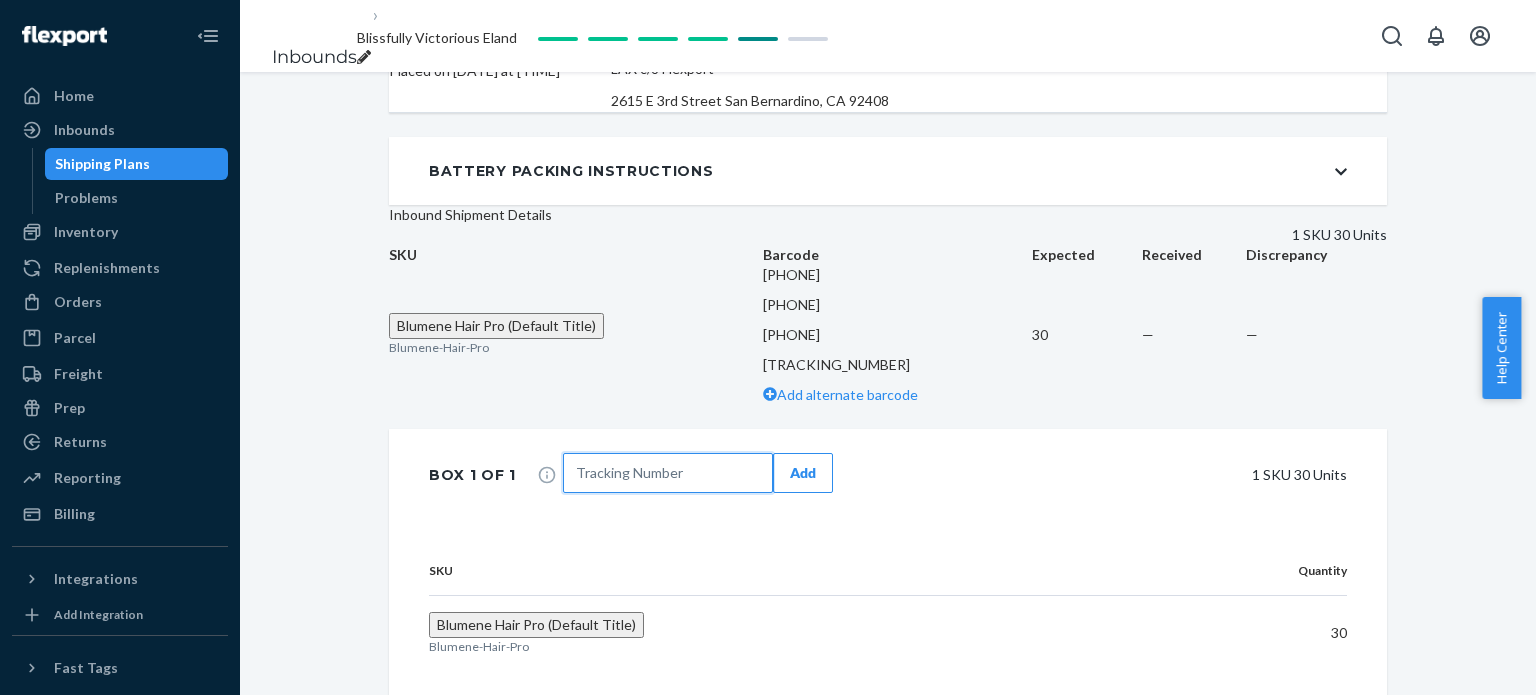 click at bounding box center [668, 473] 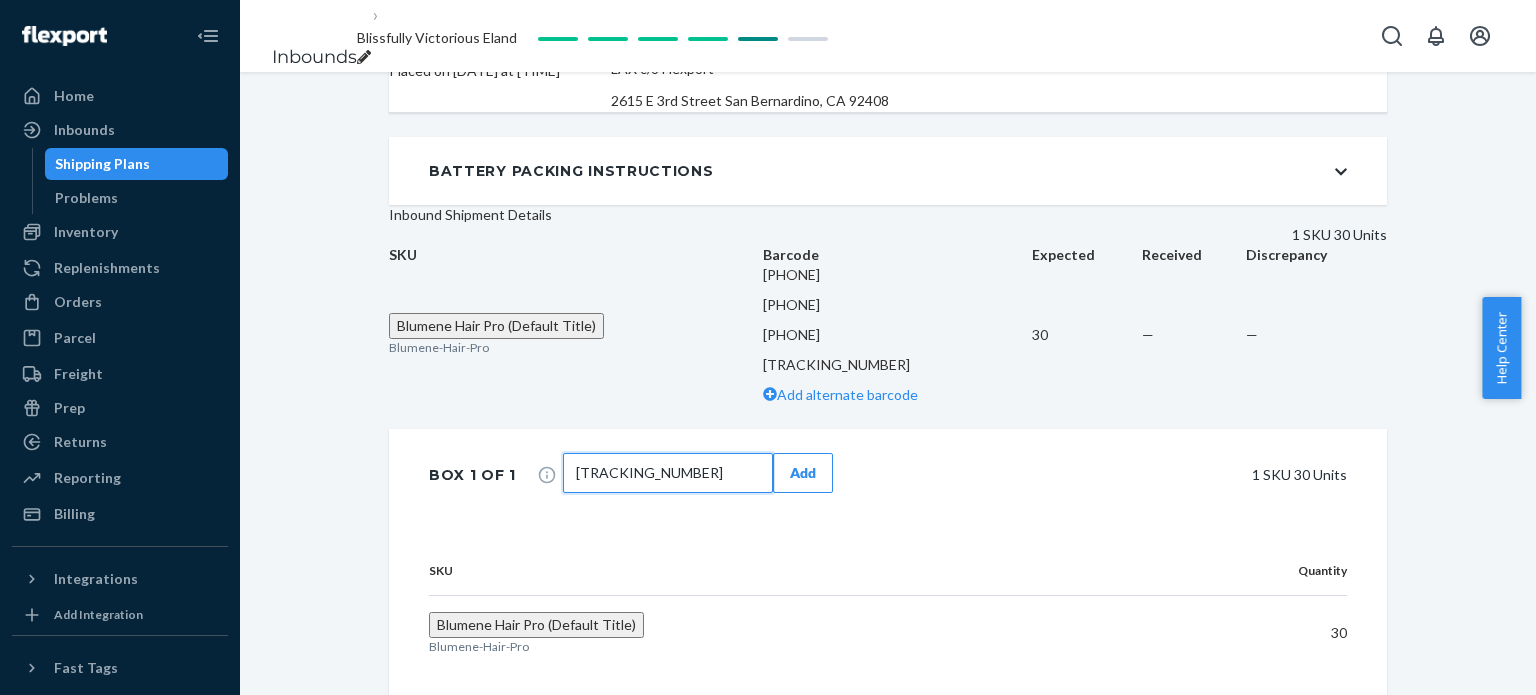 type on "[TRACKING_NUMBER]" 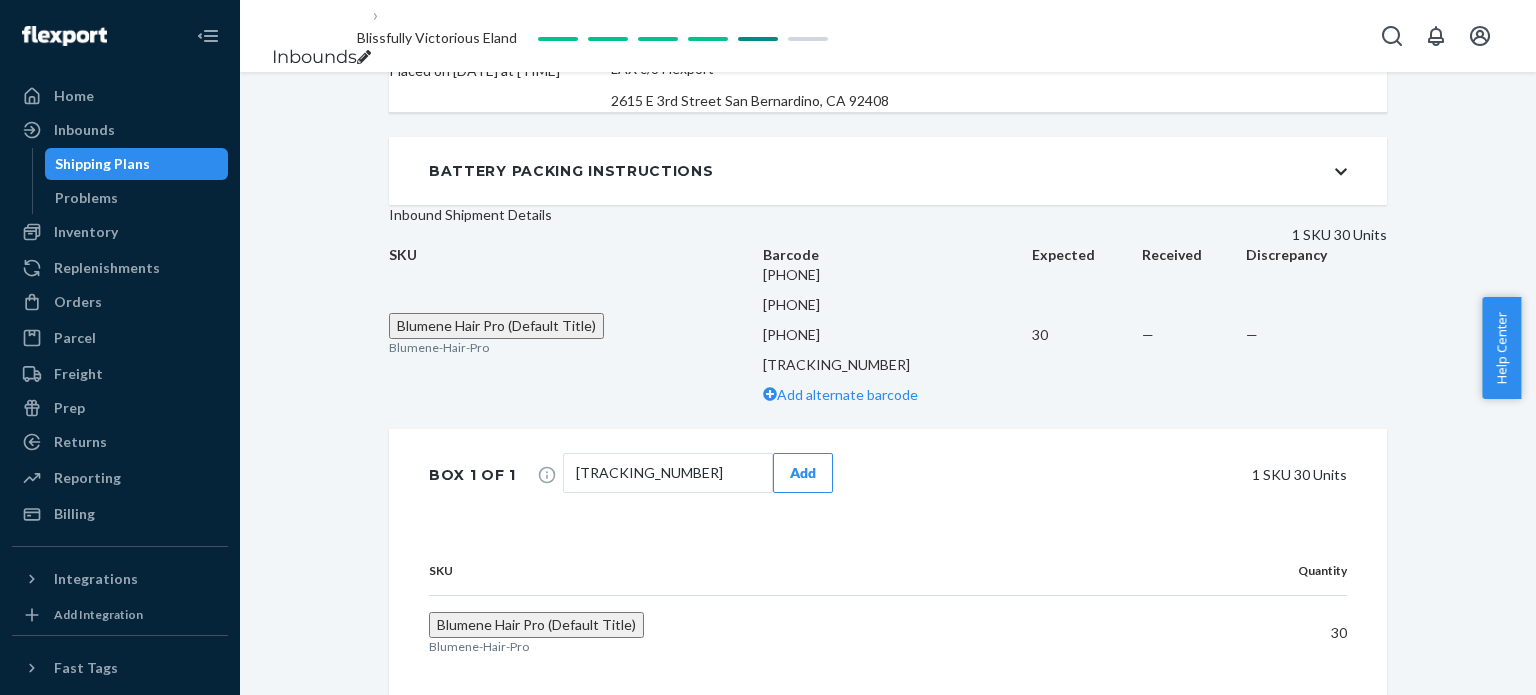click on "Add" at bounding box center (803, 473) 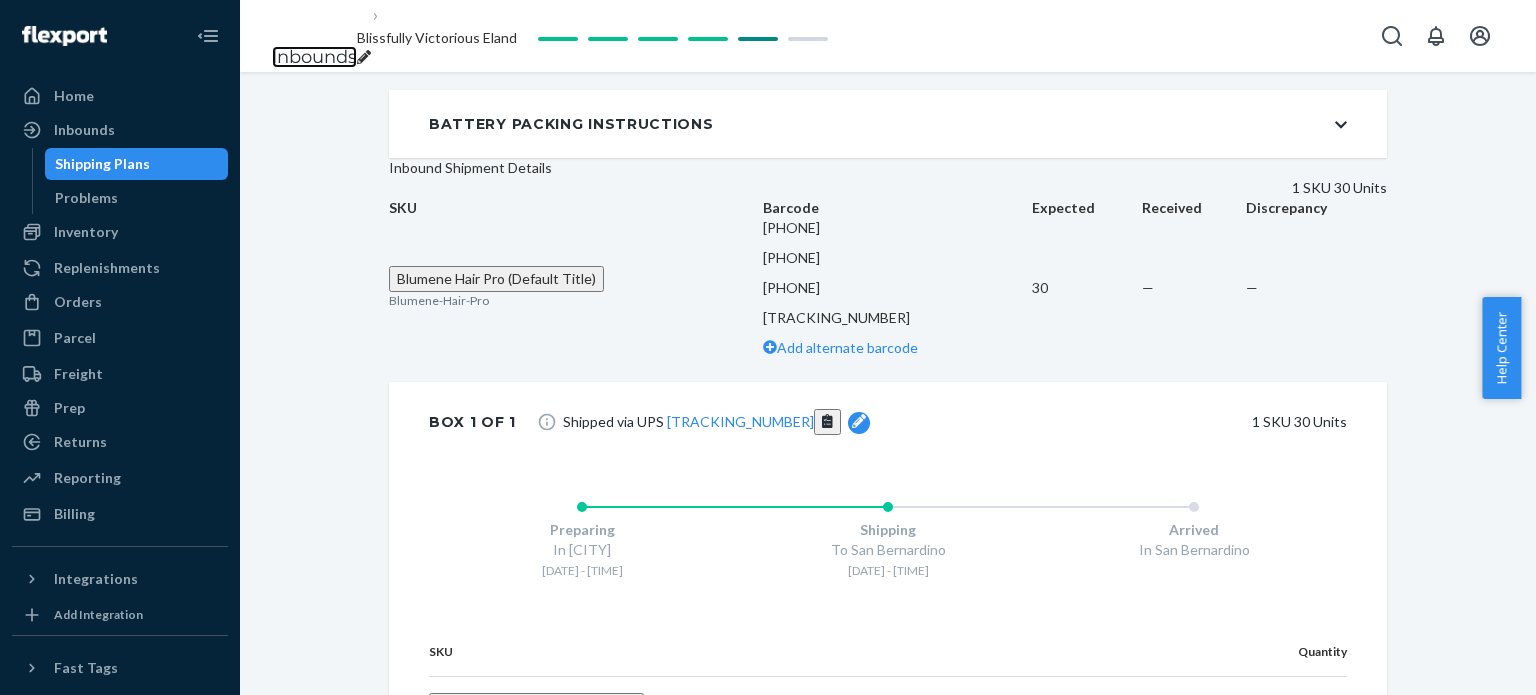 click on "Inbounds" at bounding box center (314, 57) 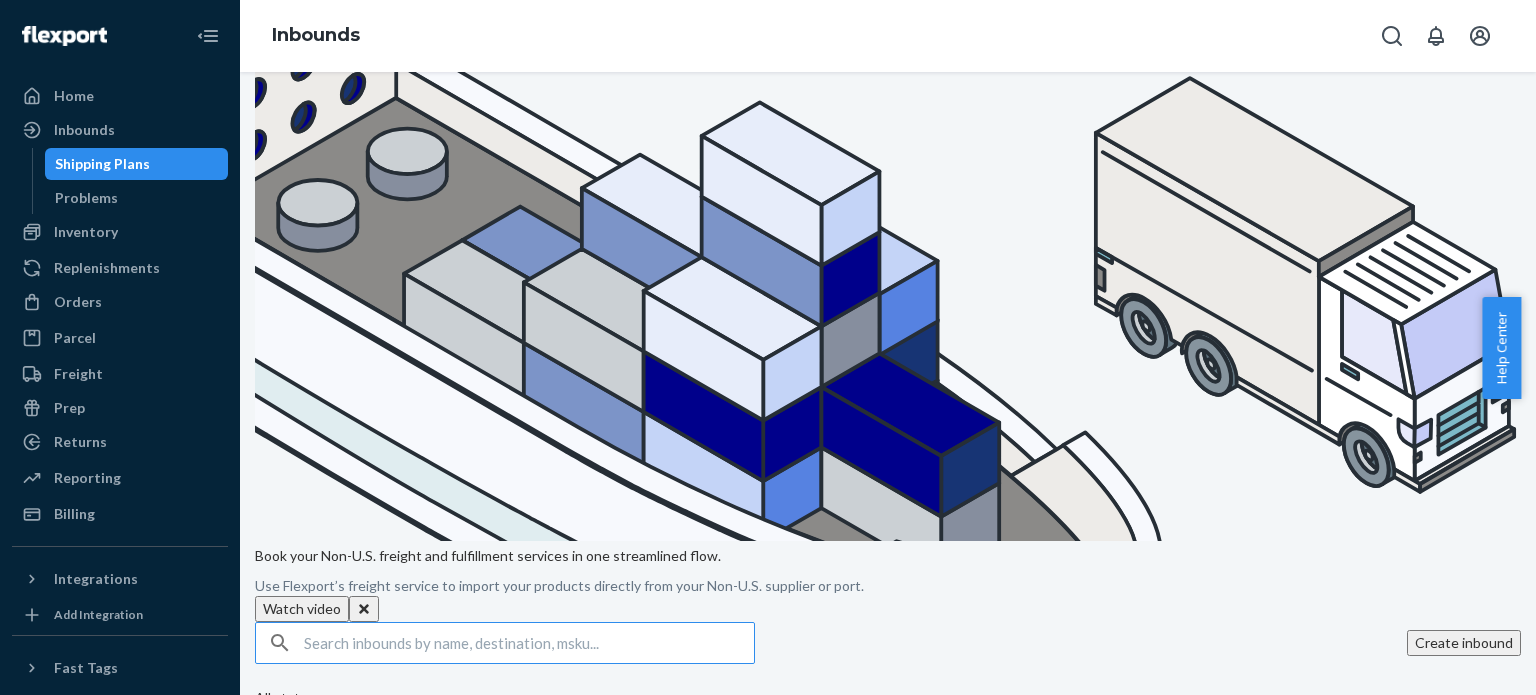 scroll, scrollTop: 442, scrollLeft: 0, axis: vertical 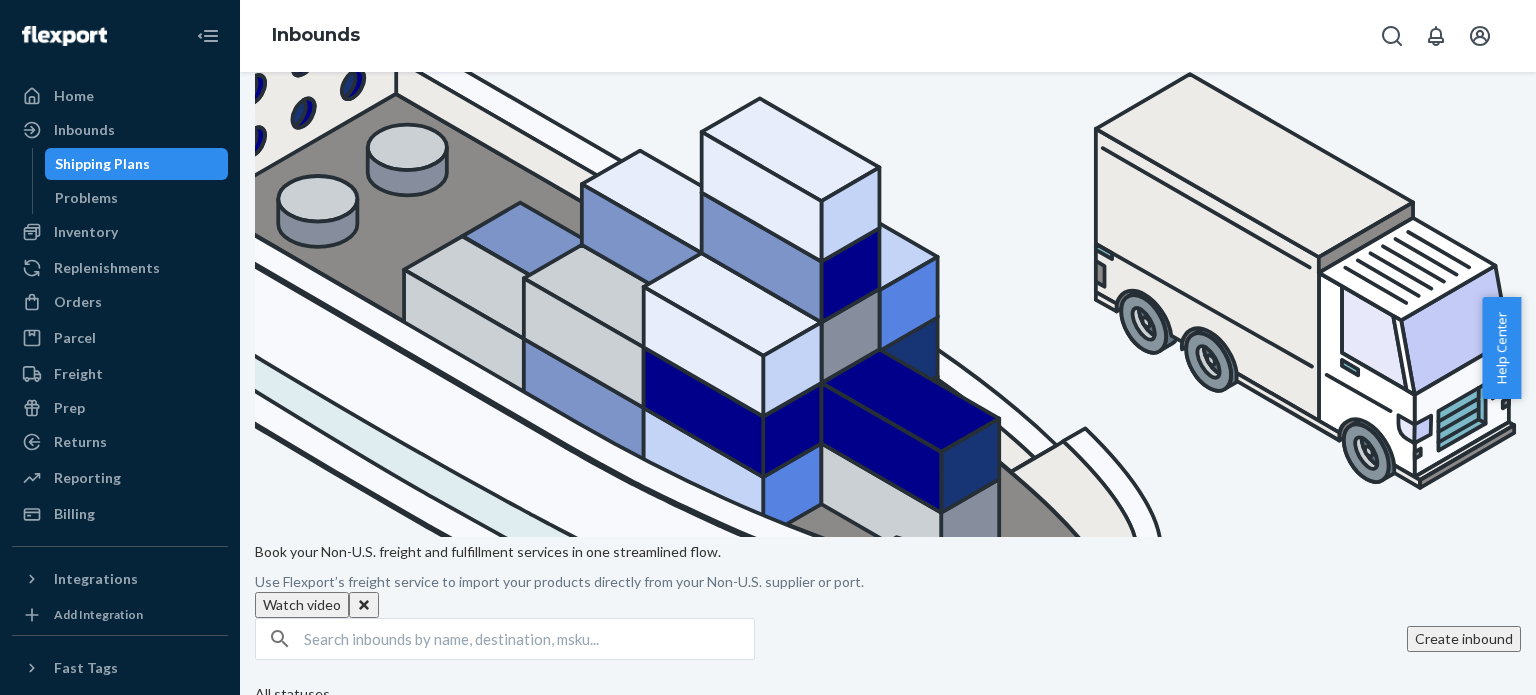 click on "Knowingly Lively Collie Created [DATE]" at bounding box center (450, 1425) 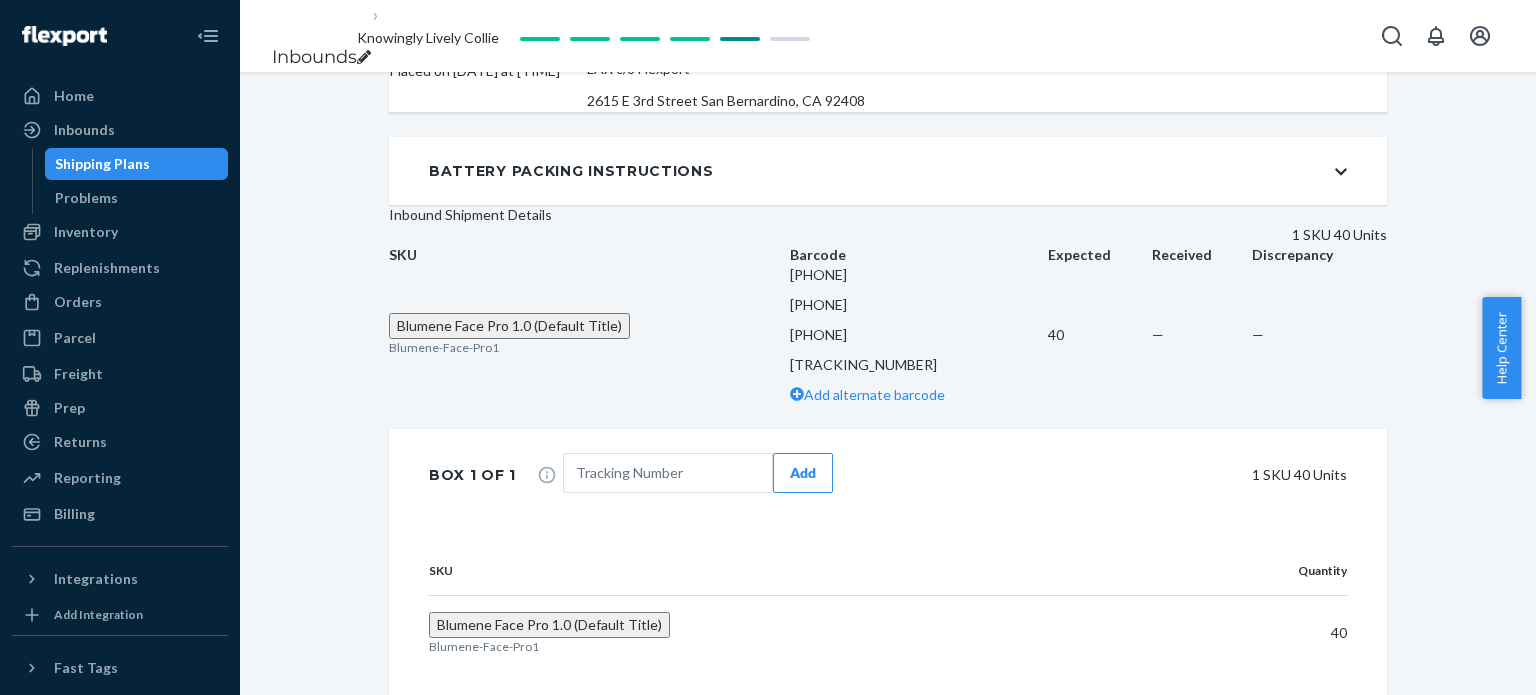 scroll, scrollTop: 516, scrollLeft: 0, axis: vertical 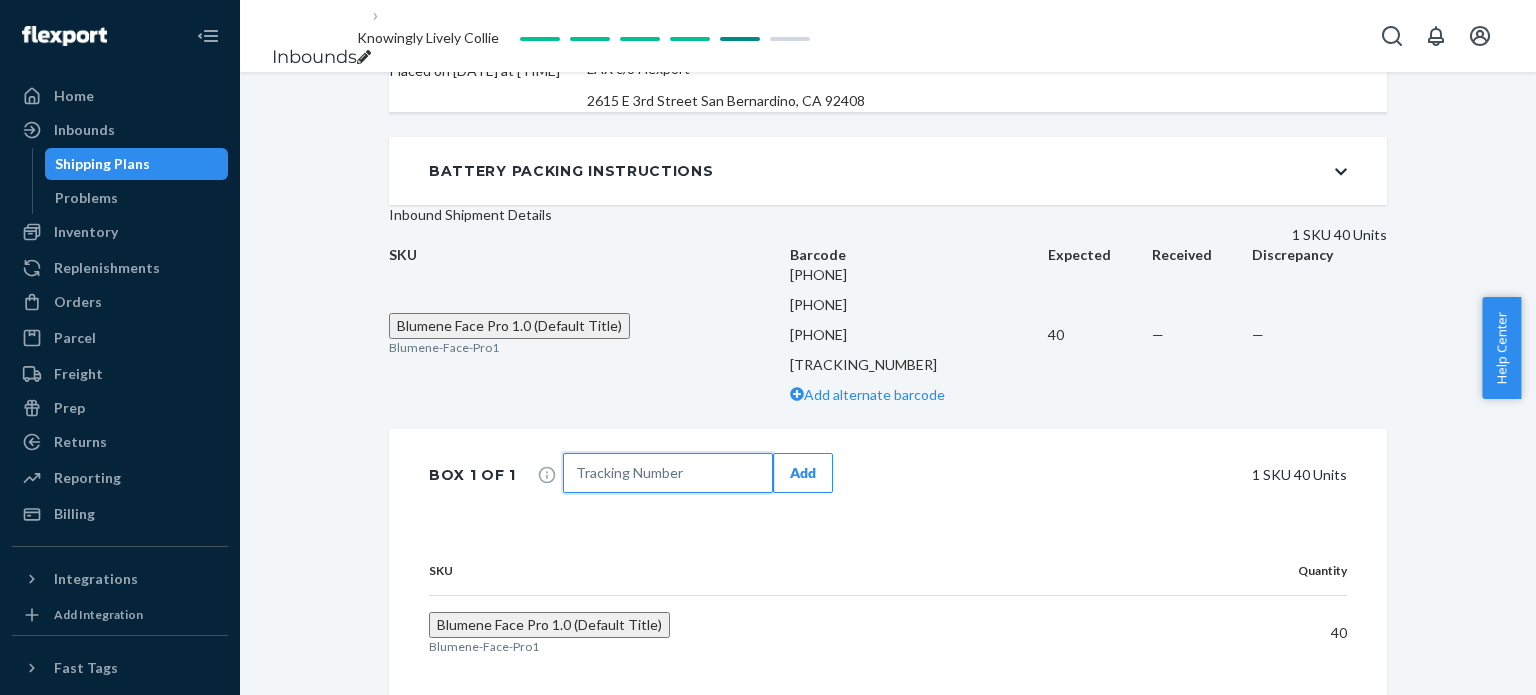 click at bounding box center (668, 473) 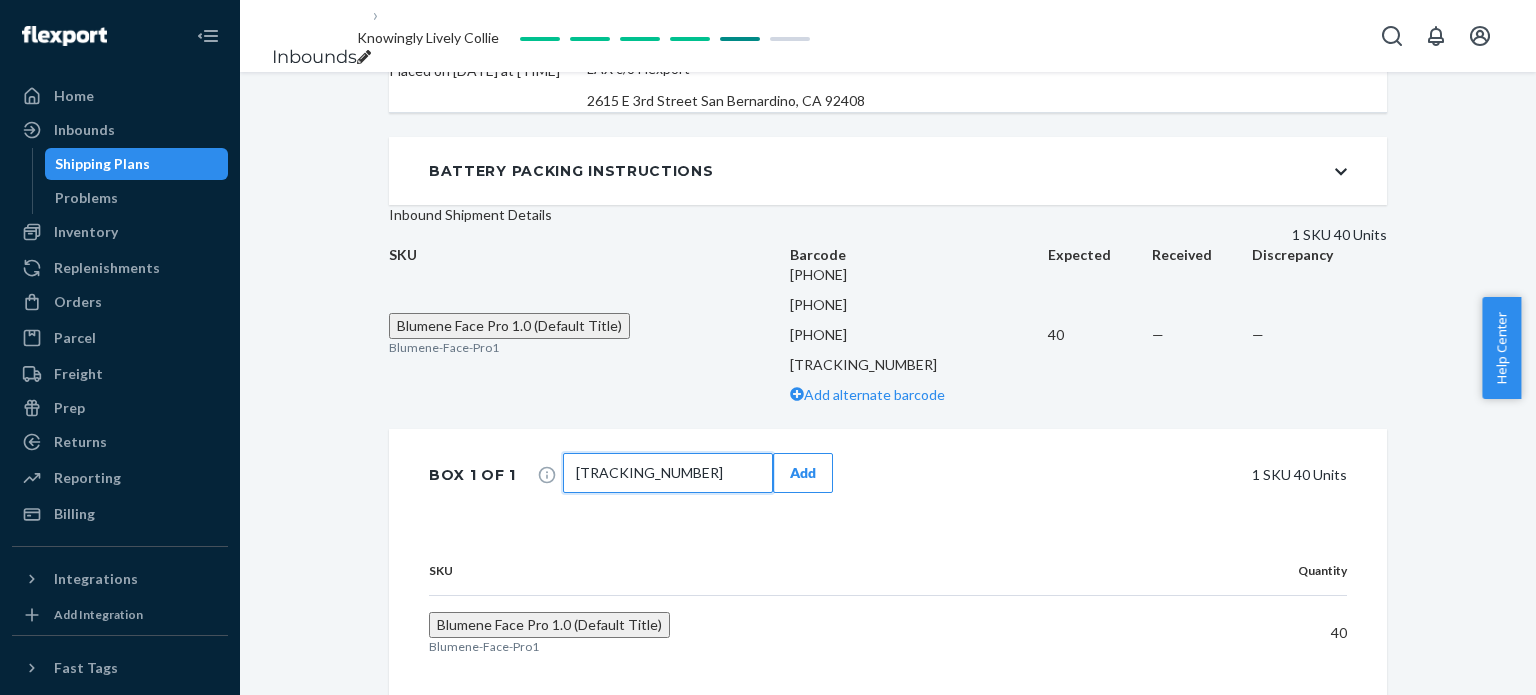 type on "[TRACKING_NUMBER]" 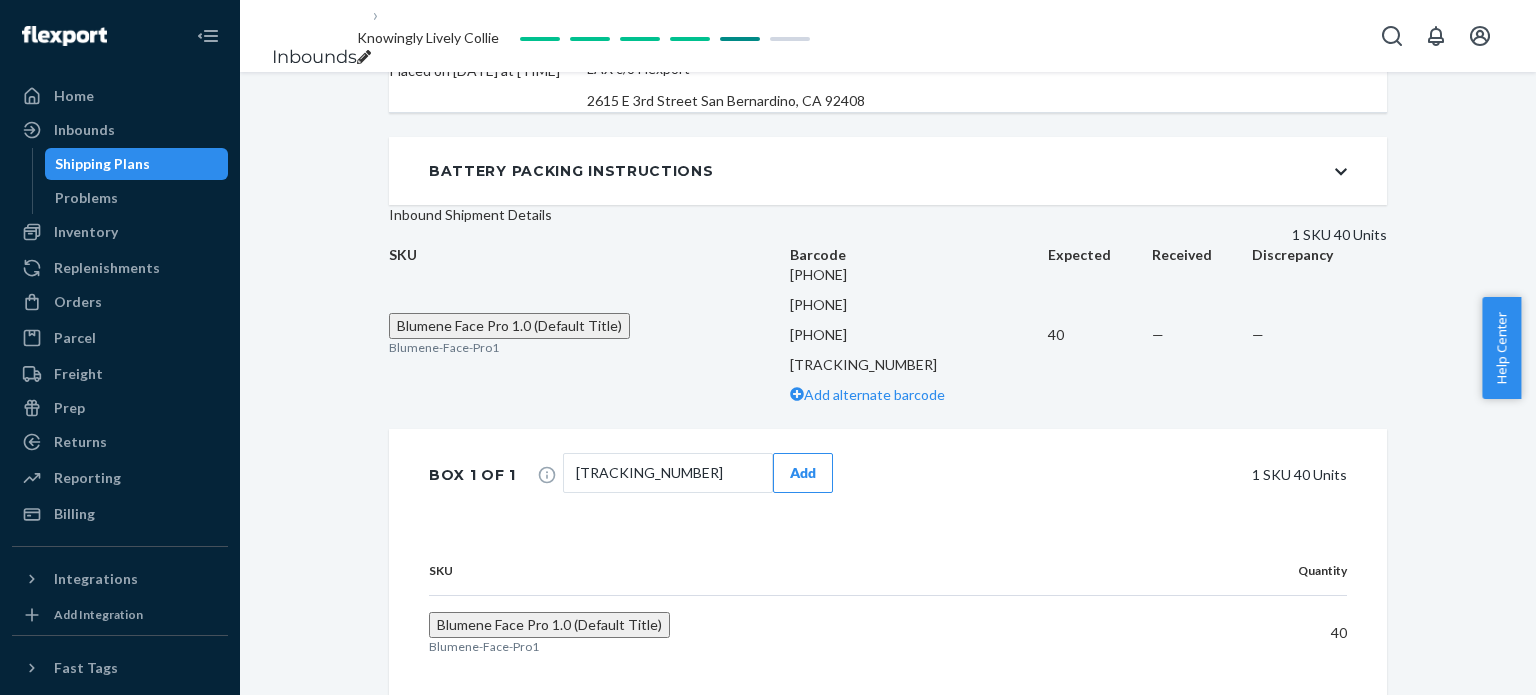 click on "Add" at bounding box center [803, 473] 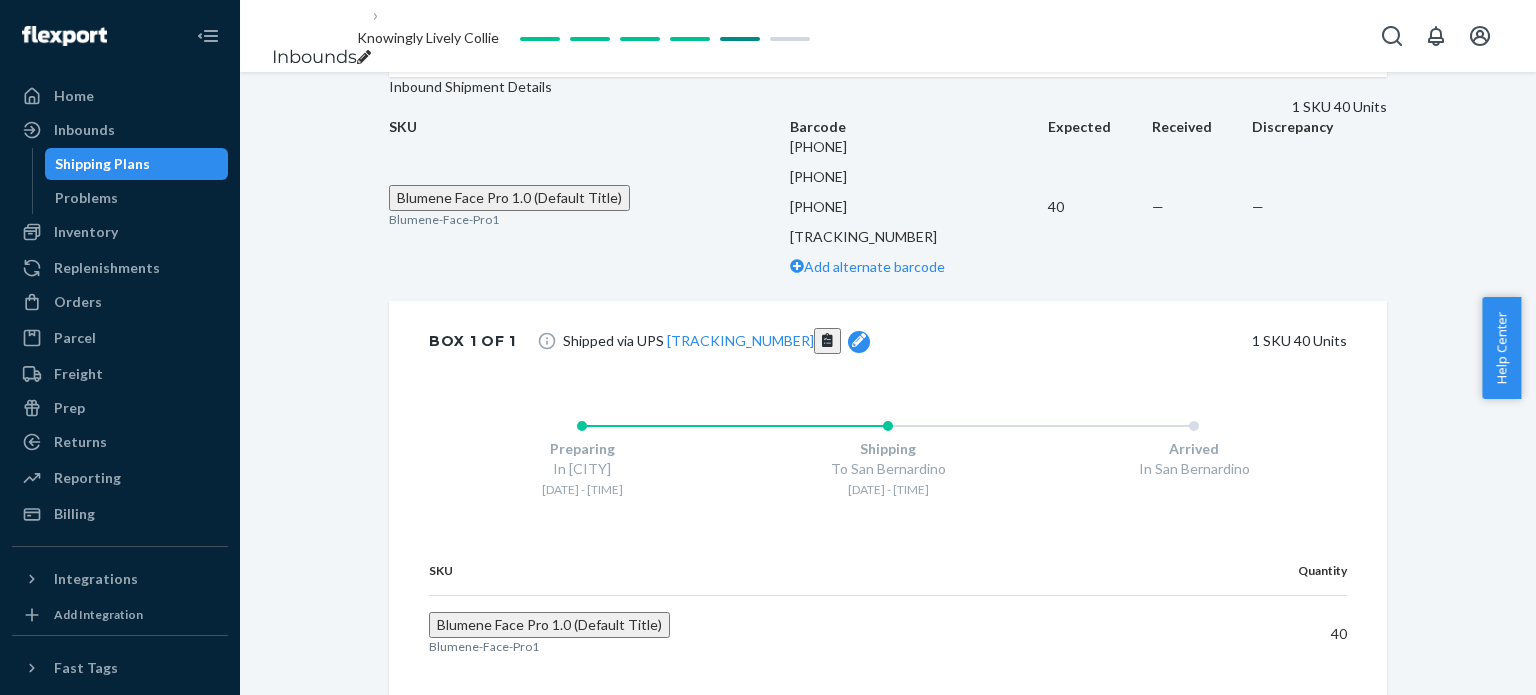 scroll, scrollTop: 700, scrollLeft: 0, axis: vertical 